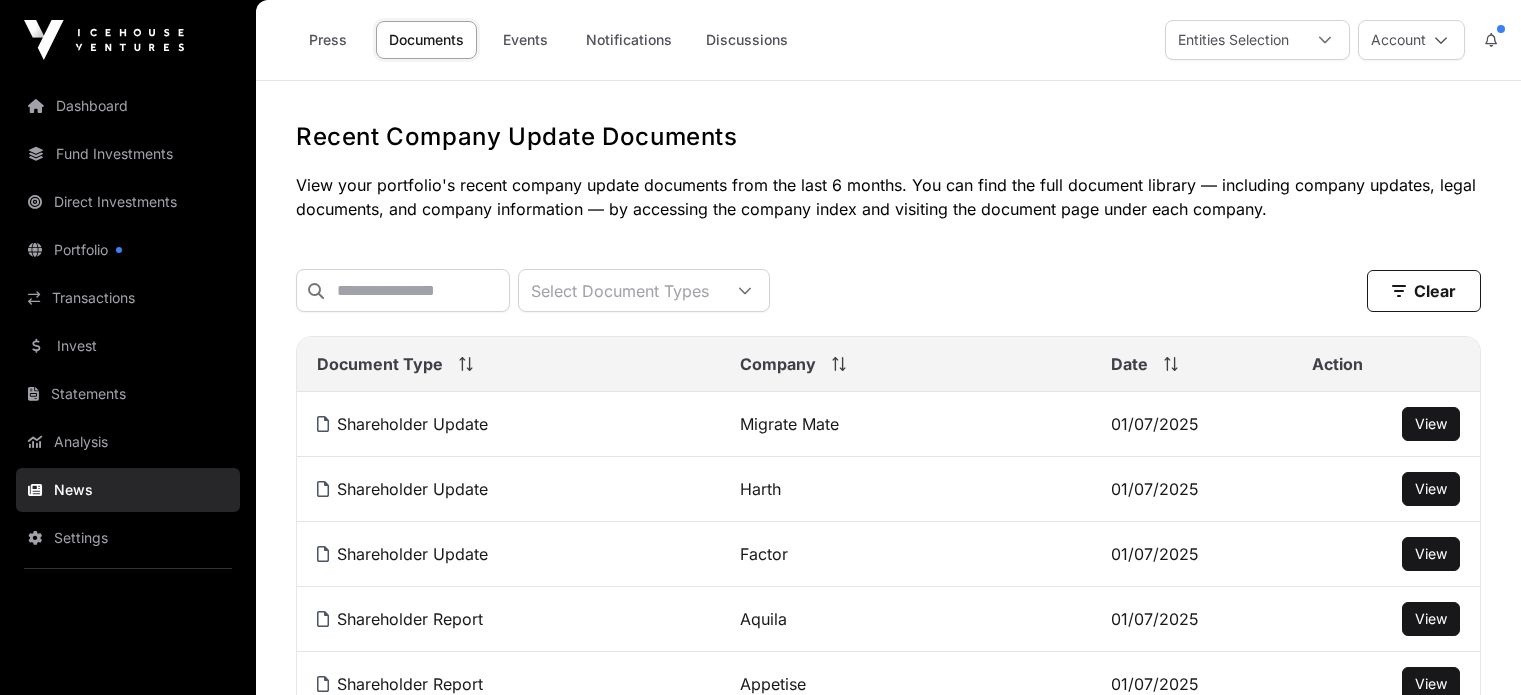 scroll, scrollTop: 0, scrollLeft: 0, axis: both 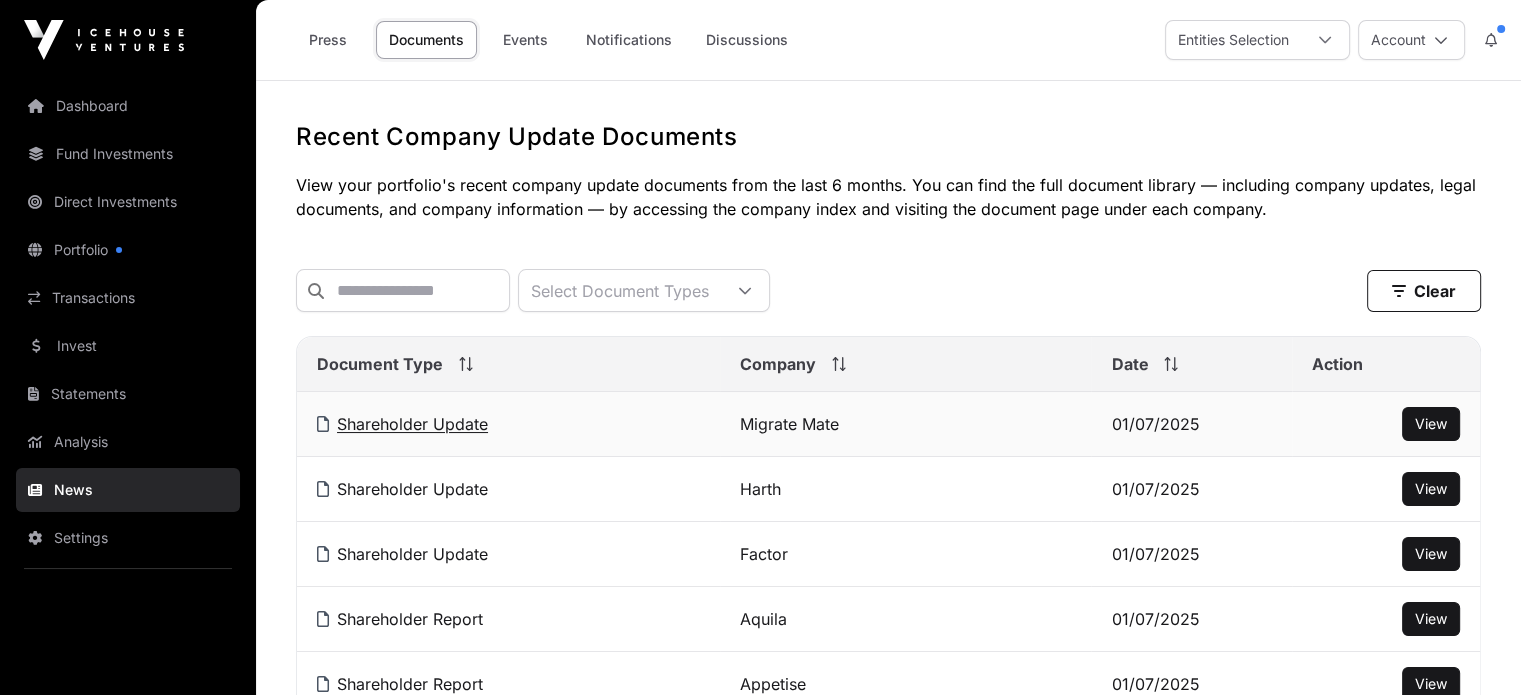 click on "Shareholder Update" 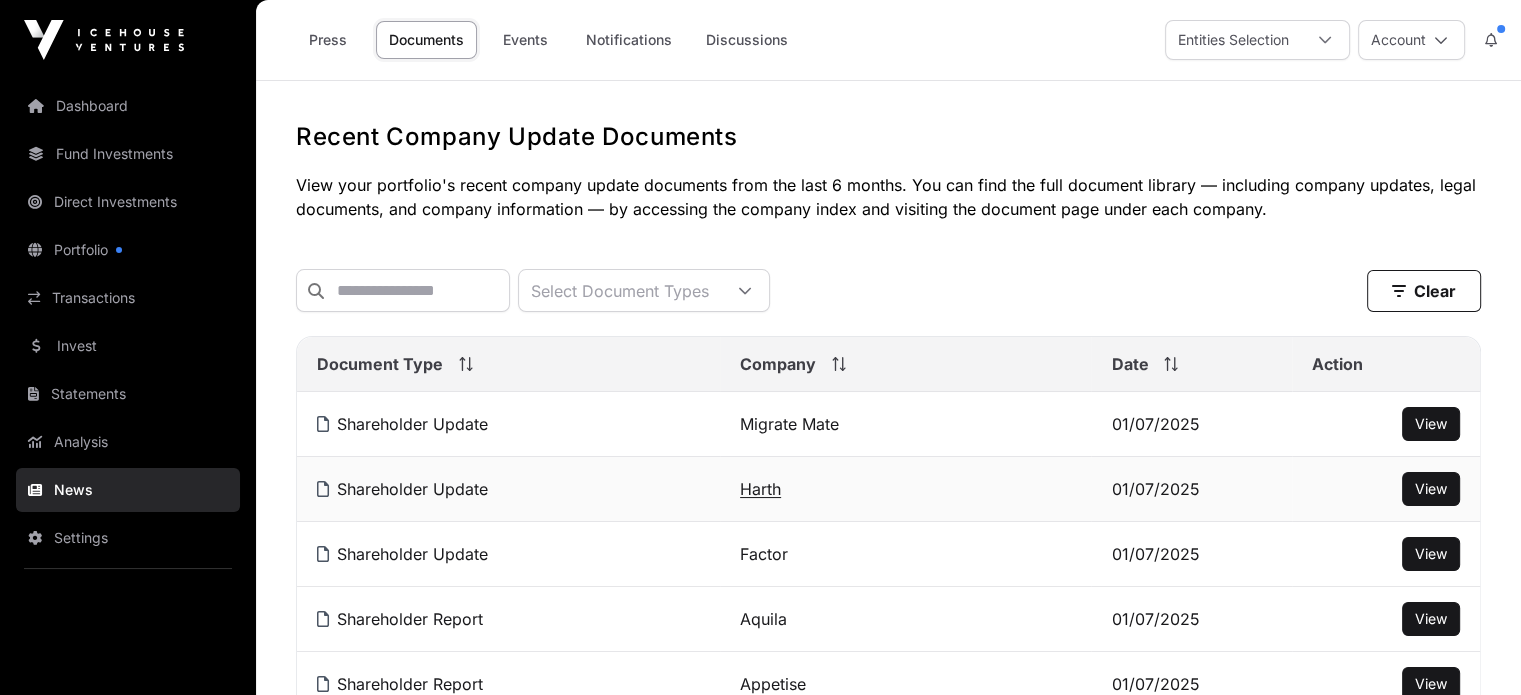 click on "Harth" 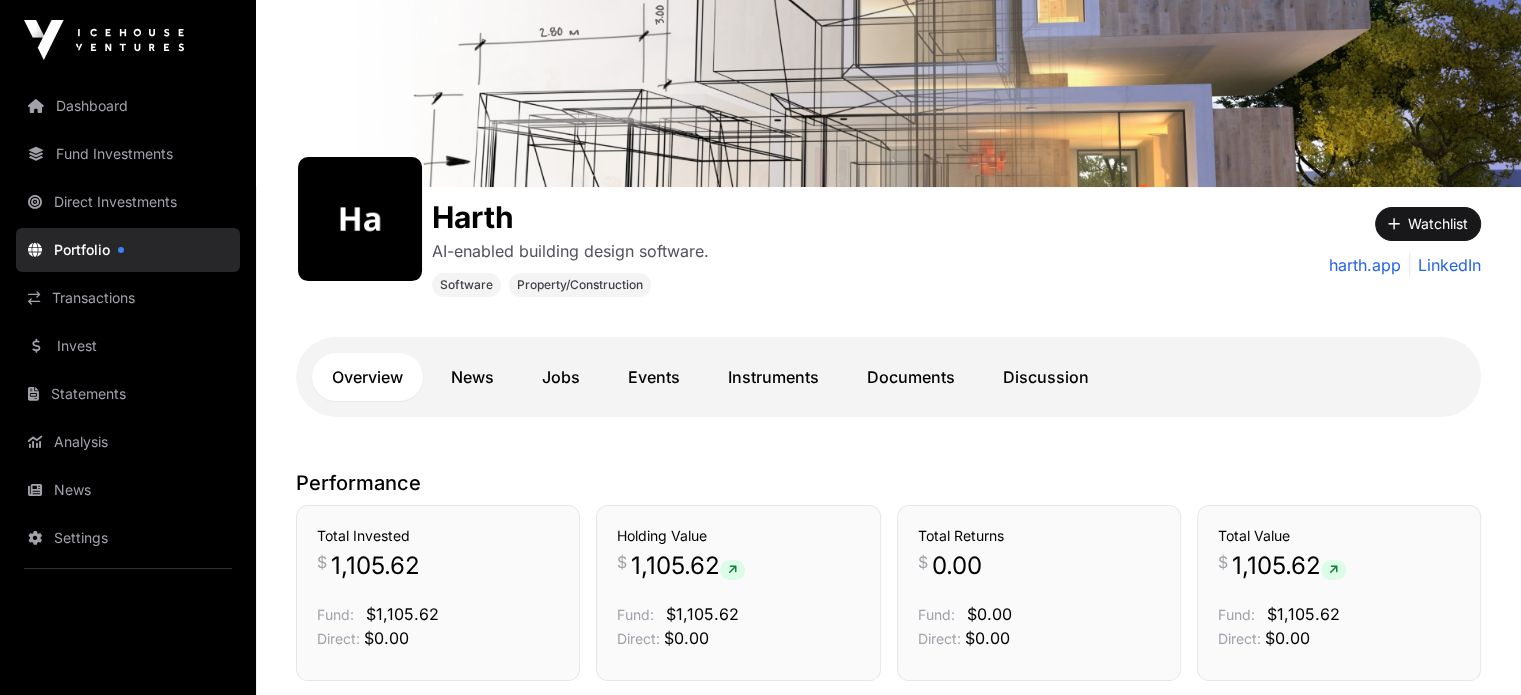 scroll, scrollTop: 0, scrollLeft: 0, axis: both 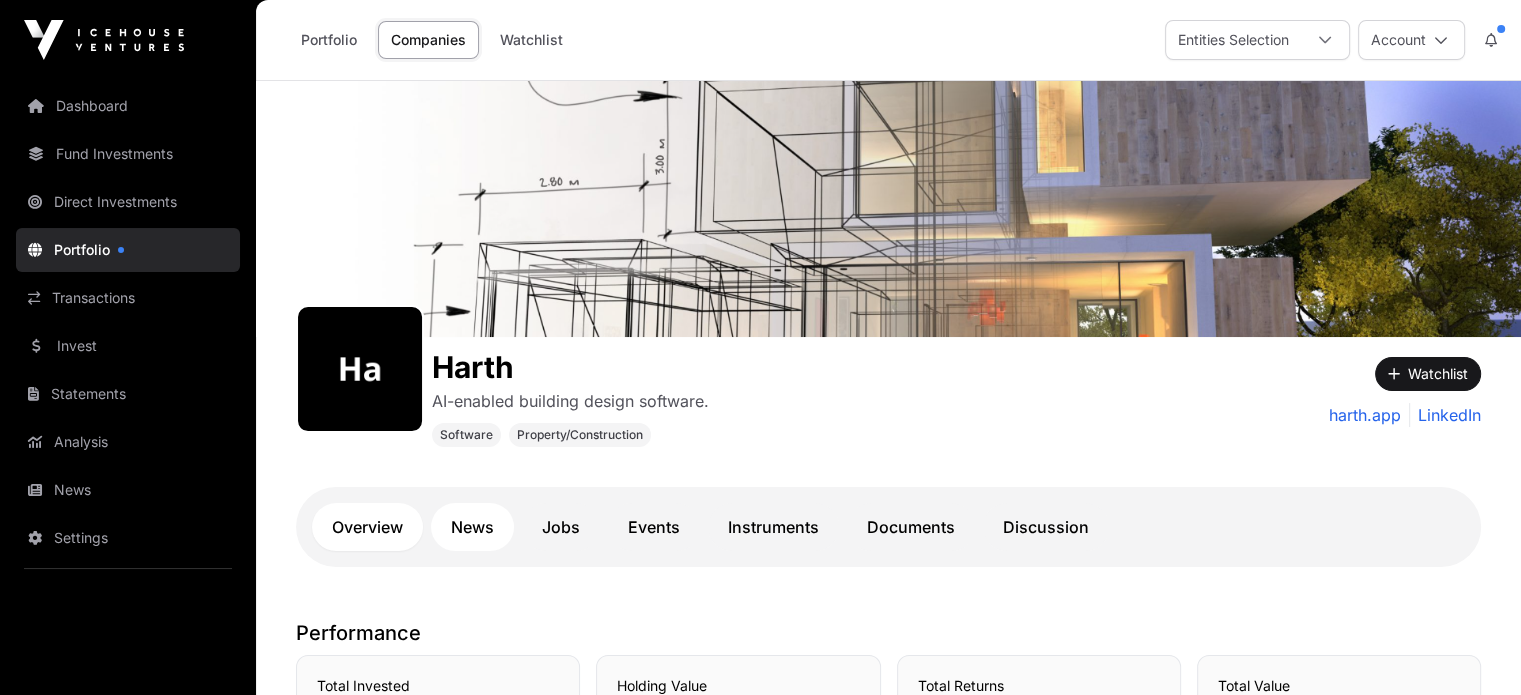 click on "News" 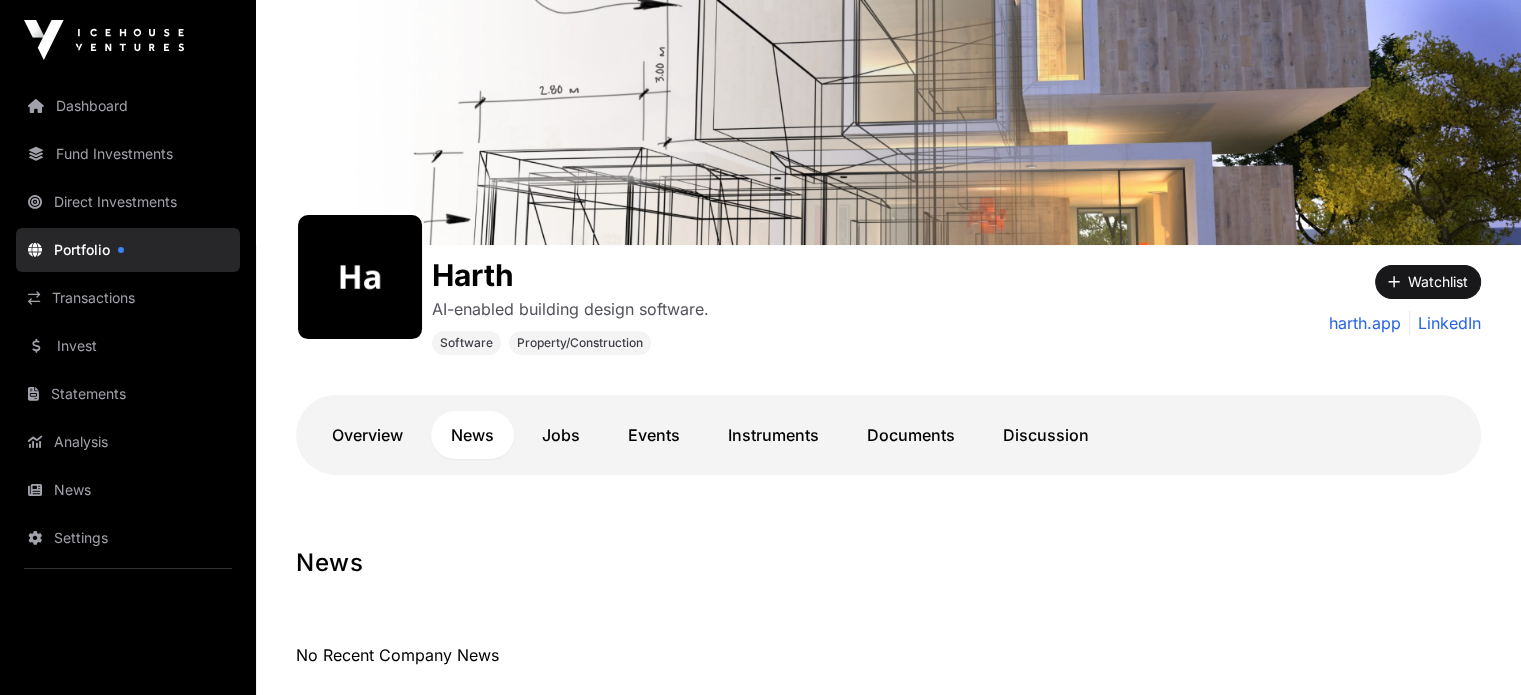 scroll, scrollTop: 84, scrollLeft: 0, axis: vertical 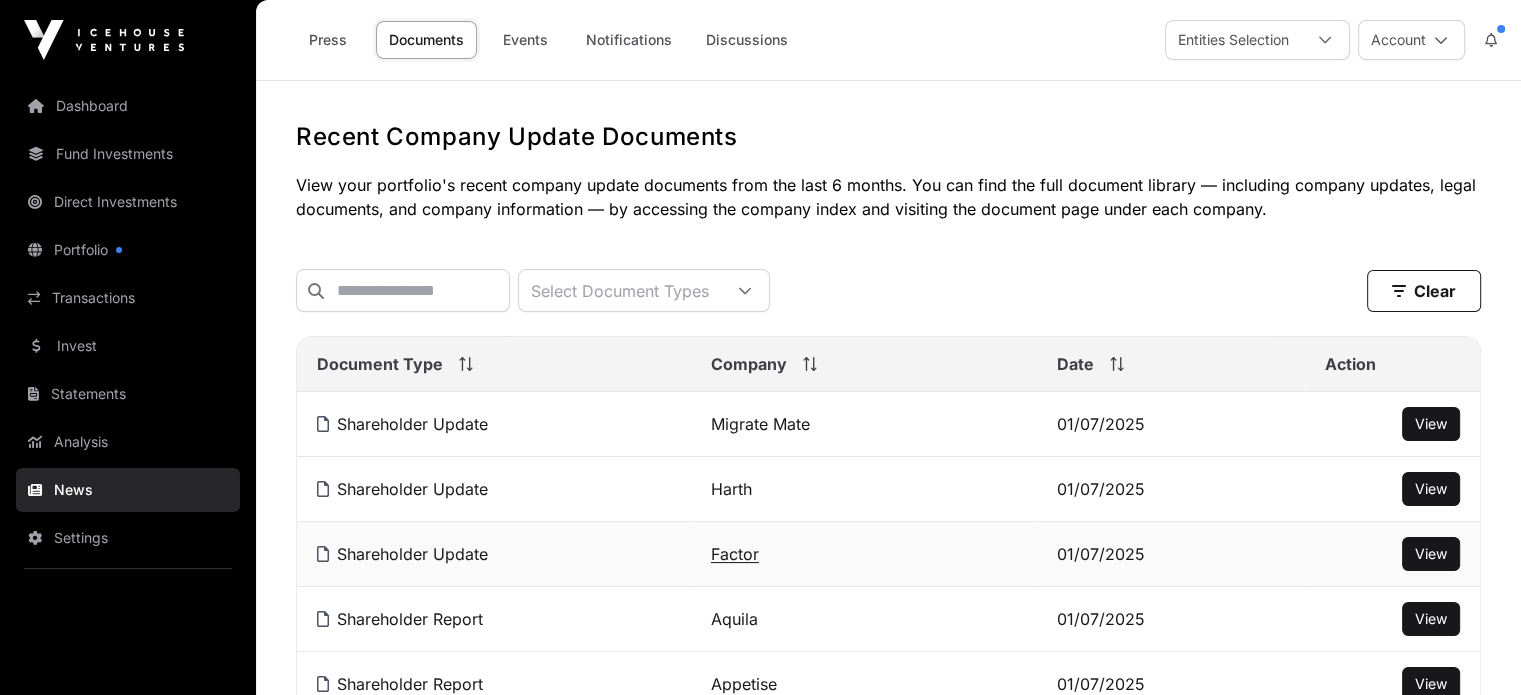 click on "Factor" 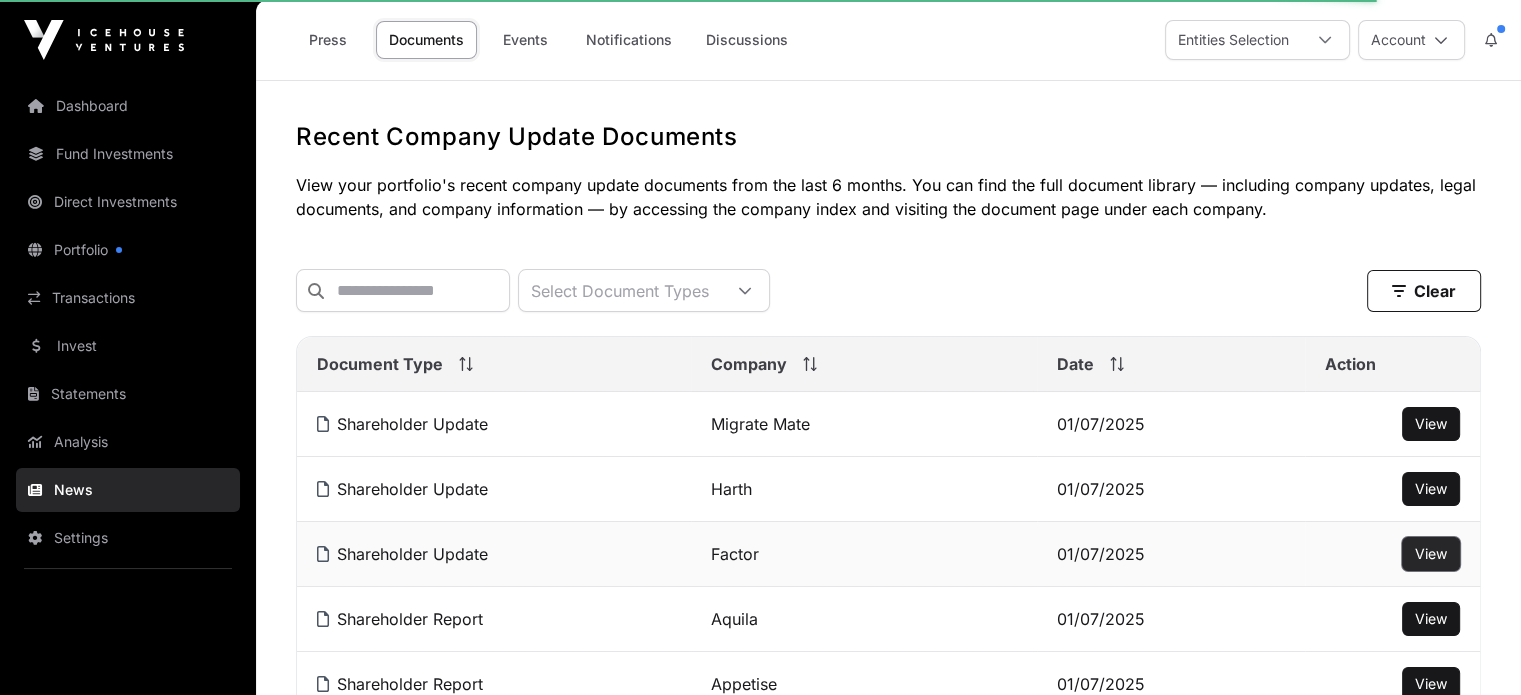 click on "View" 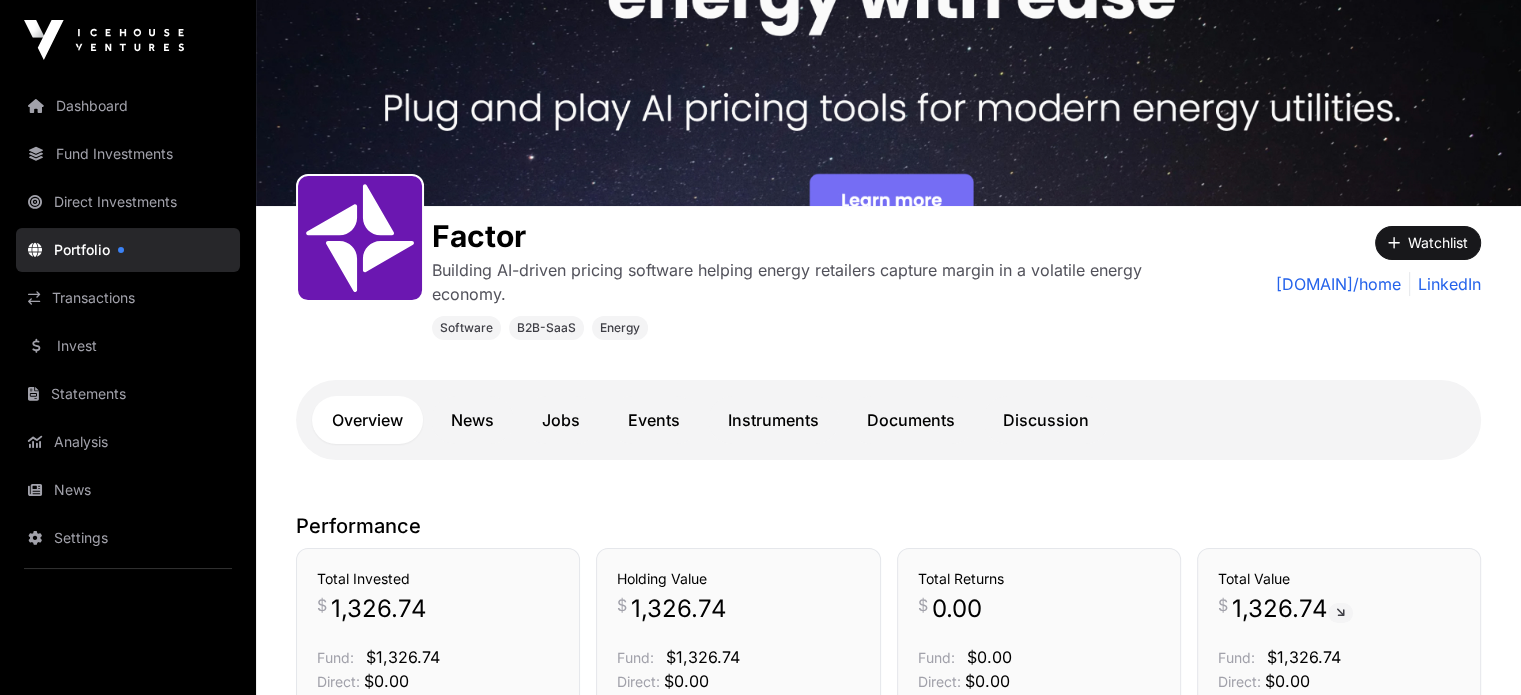 scroll, scrollTop: 0, scrollLeft: 0, axis: both 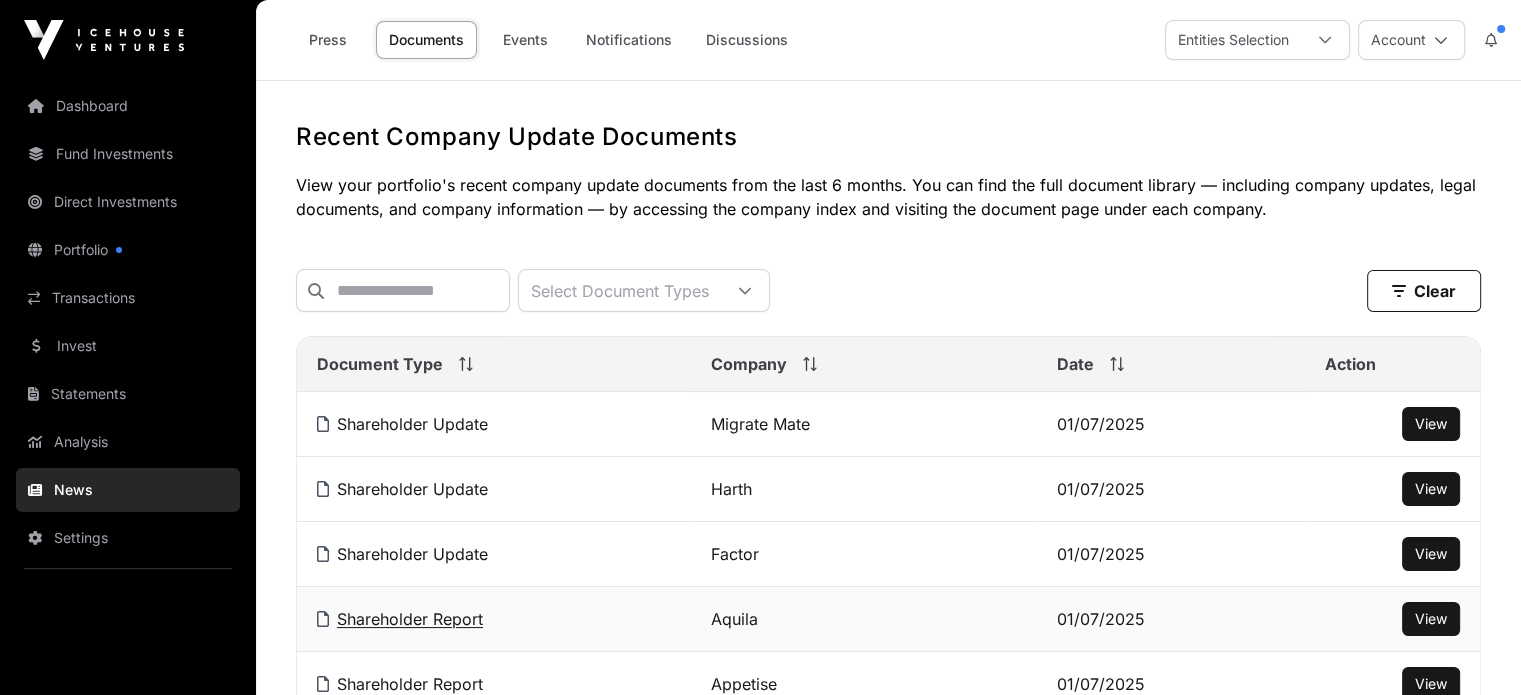 click on "Shareholder Report" 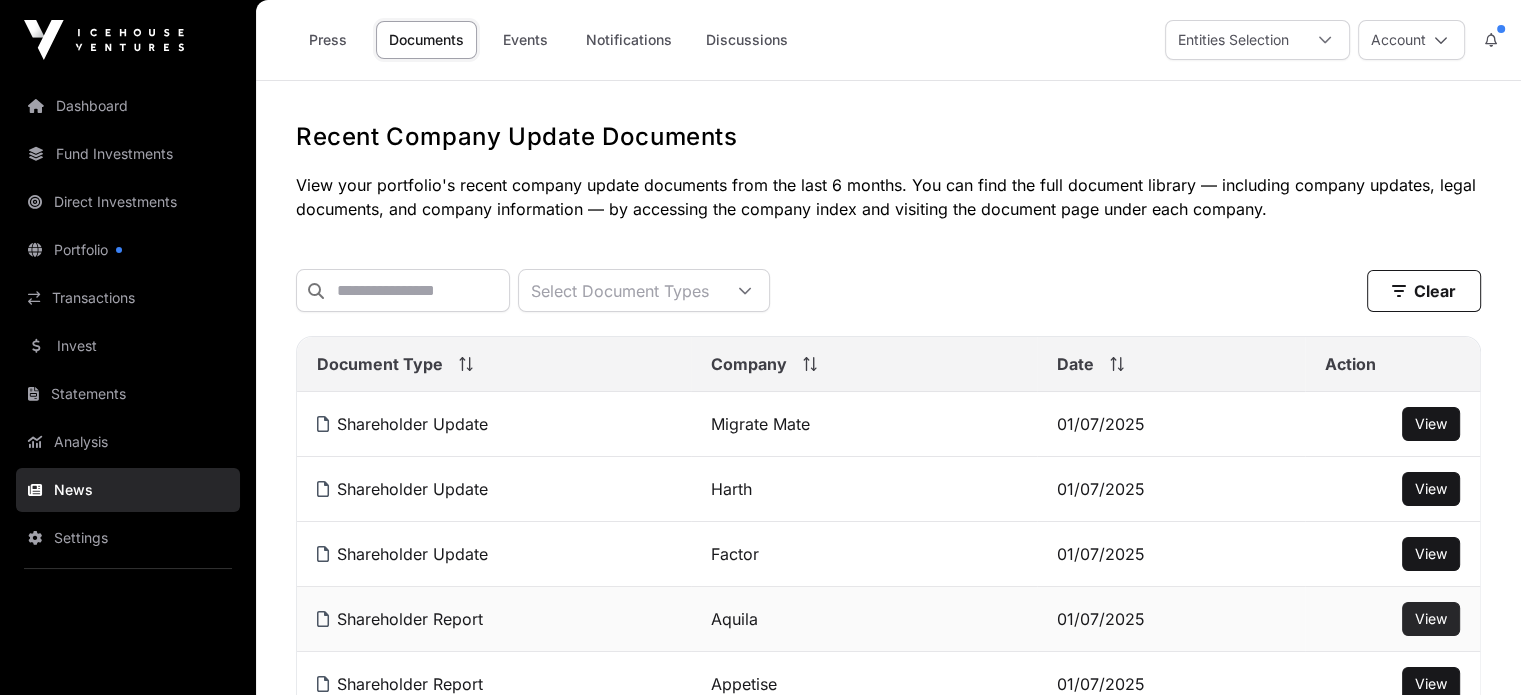 click on "View" 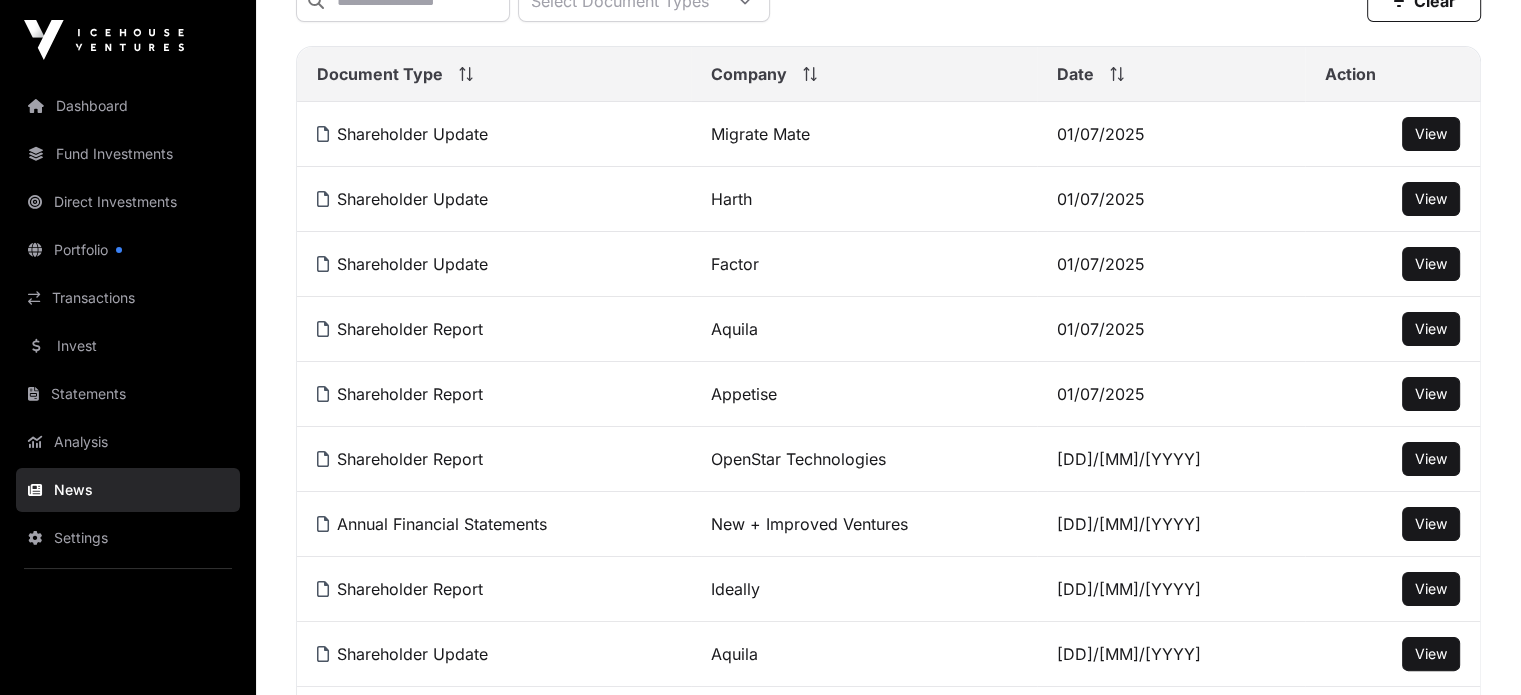 scroll, scrollTop: 344, scrollLeft: 0, axis: vertical 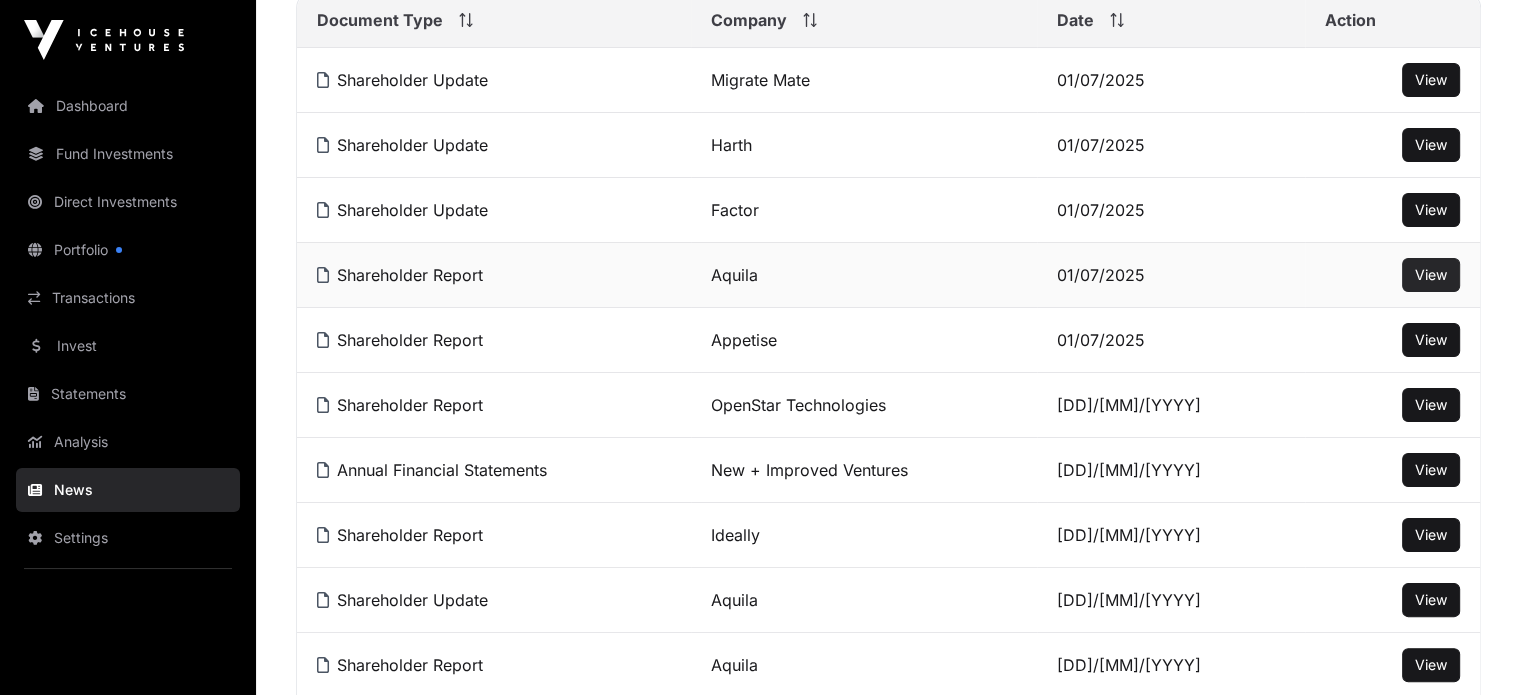 click on "View" 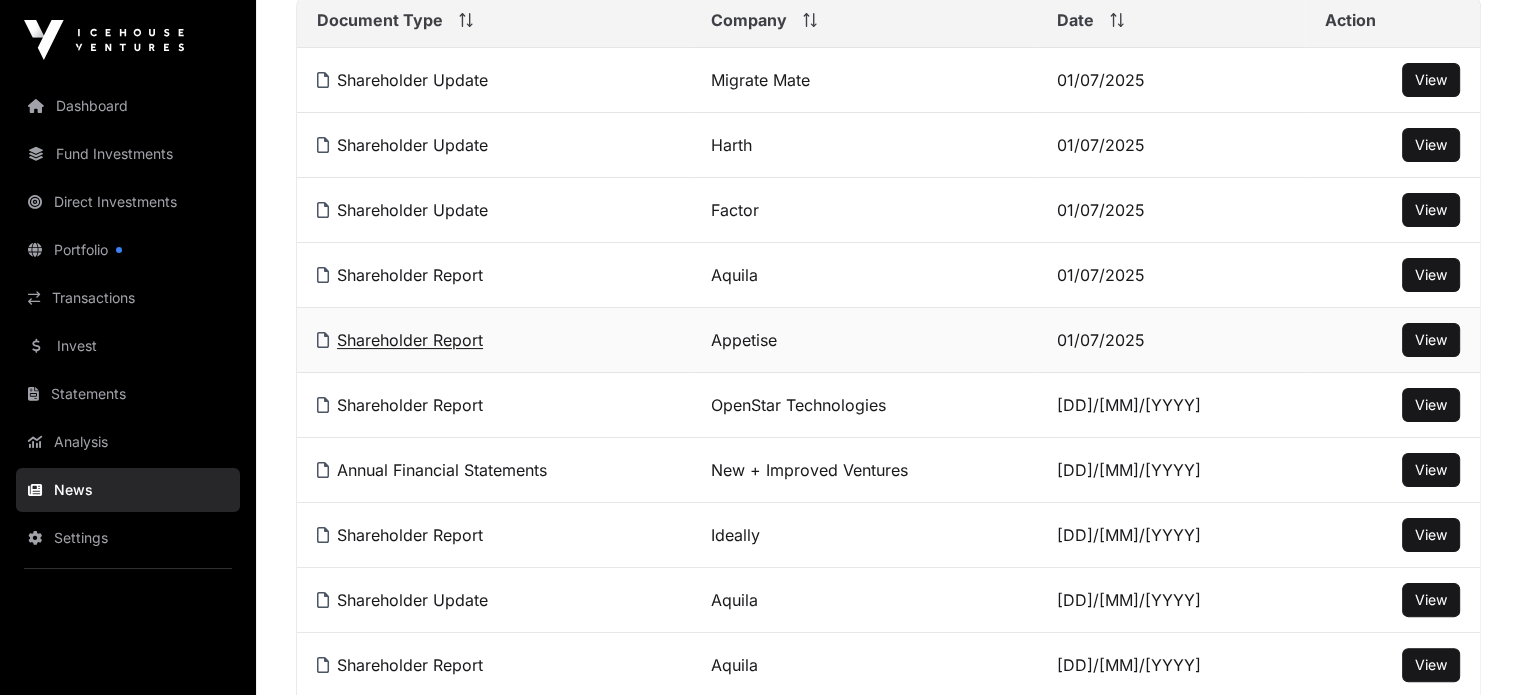 click on "Shareholder Report" 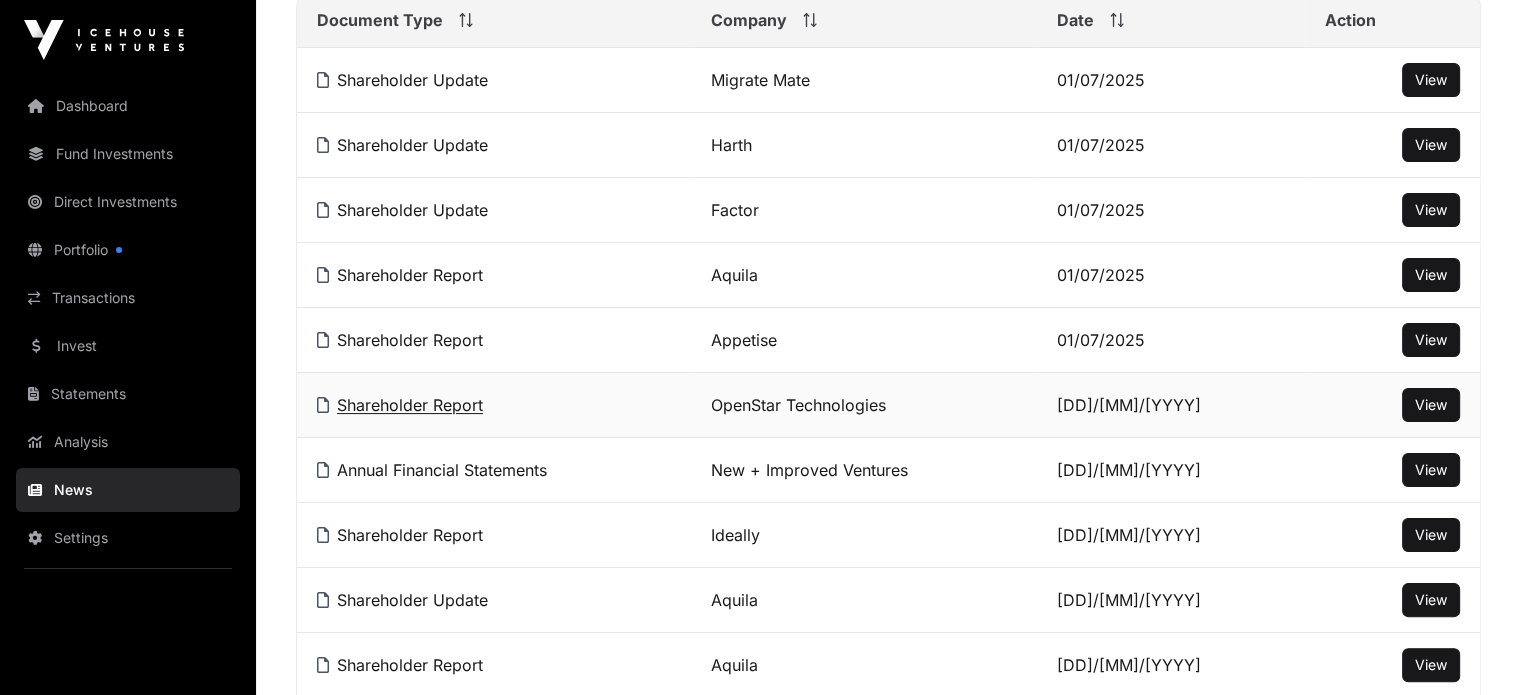 click on "Shareholder Report" 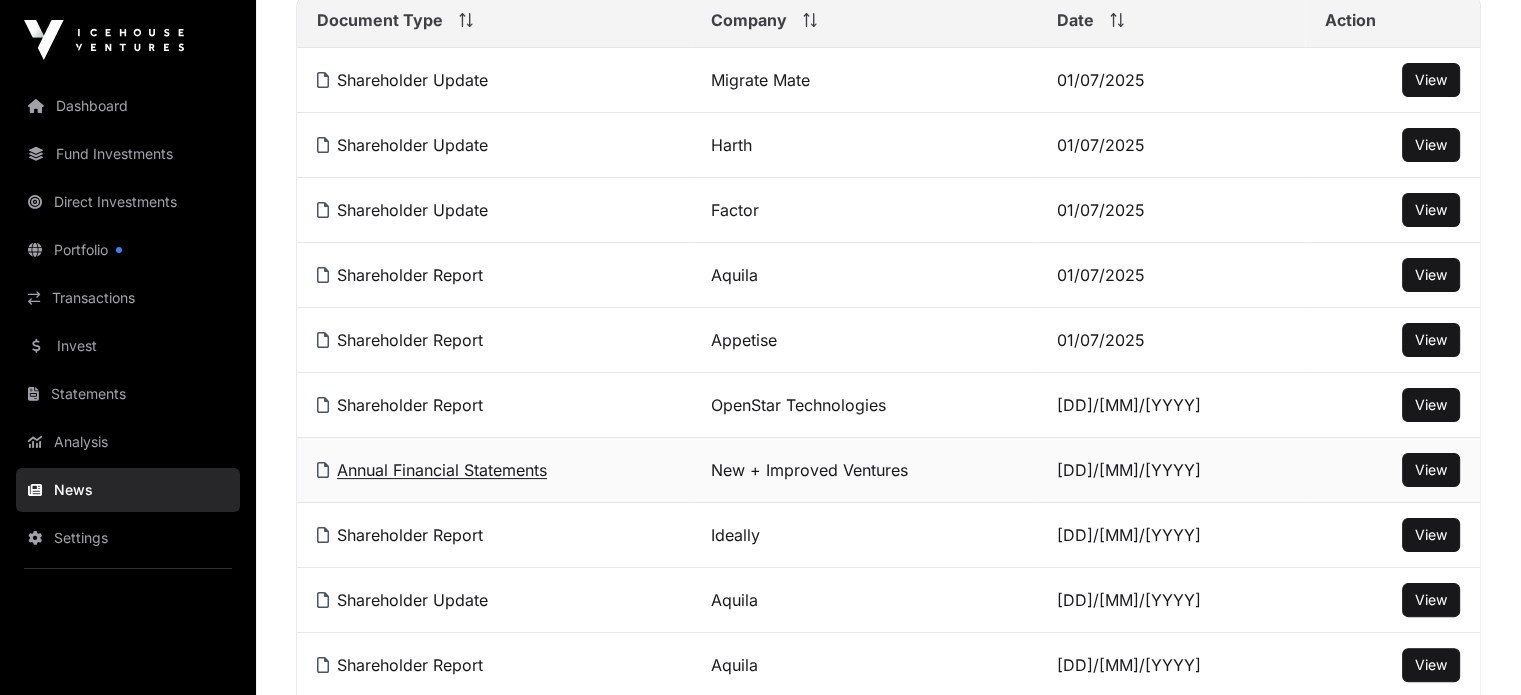 click on "Annual Financial Statements" 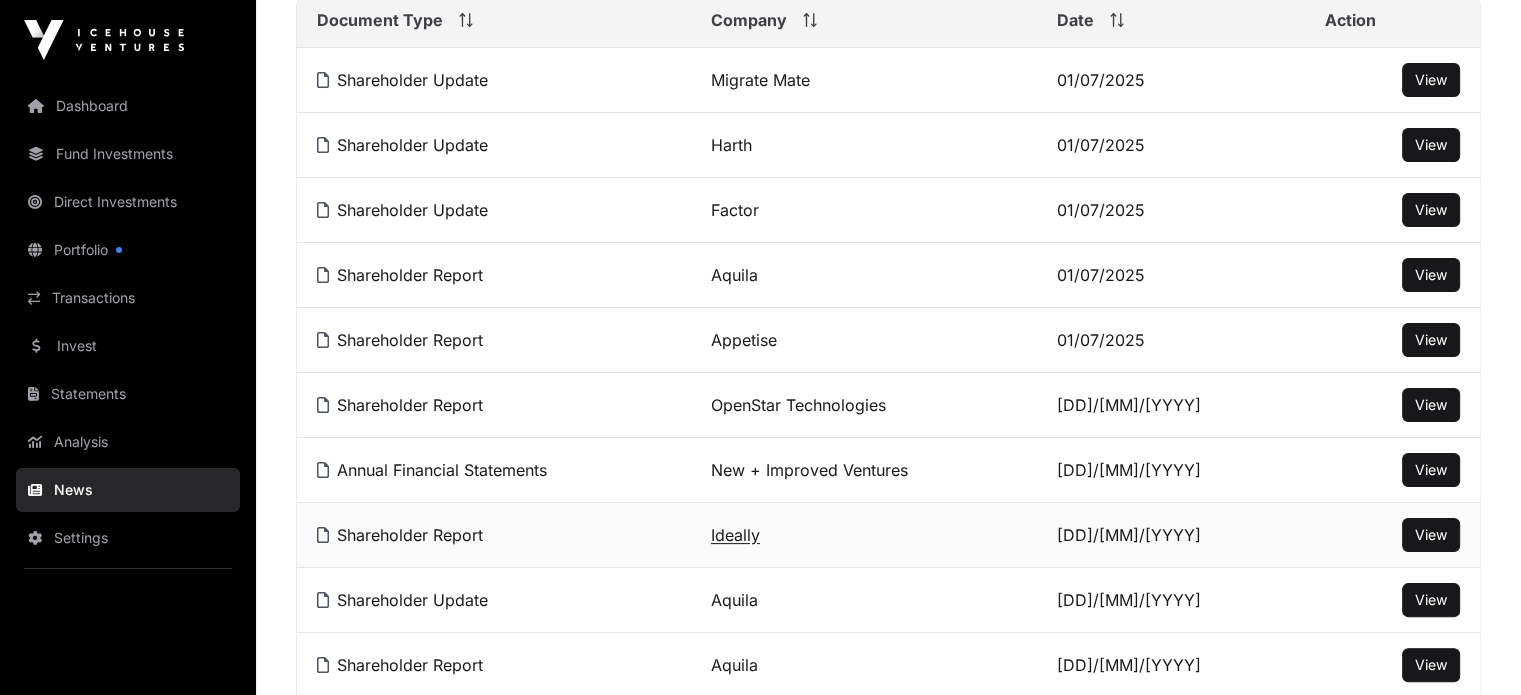 click on "Ideally" 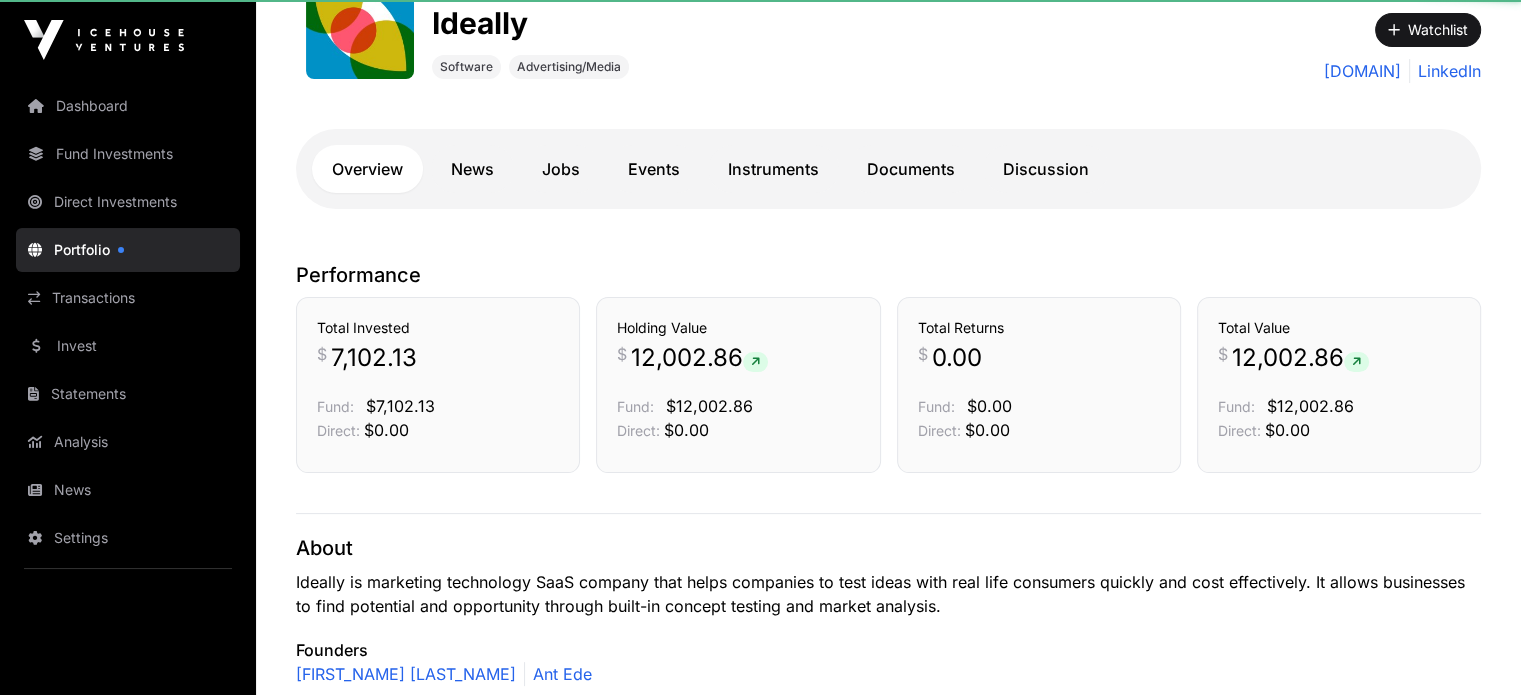 scroll, scrollTop: 0, scrollLeft: 0, axis: both 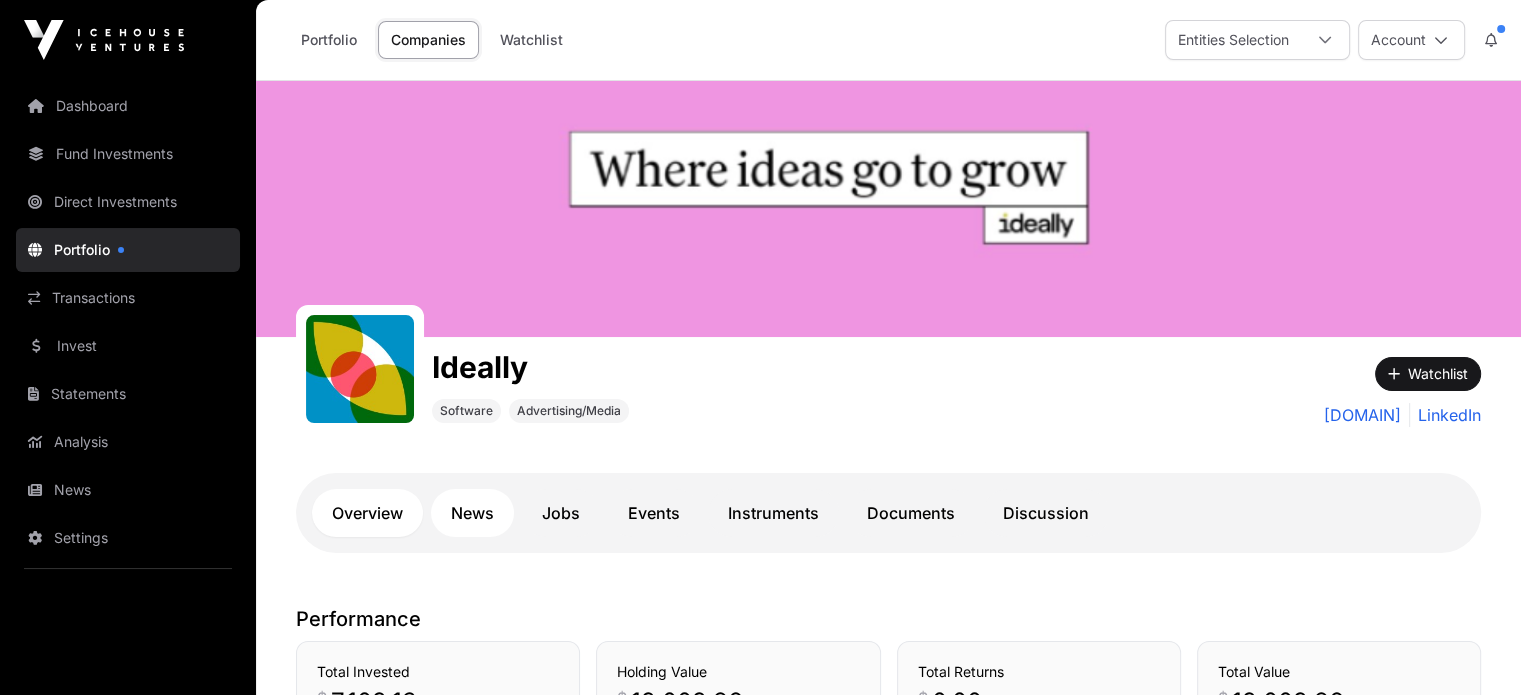 click on "News" 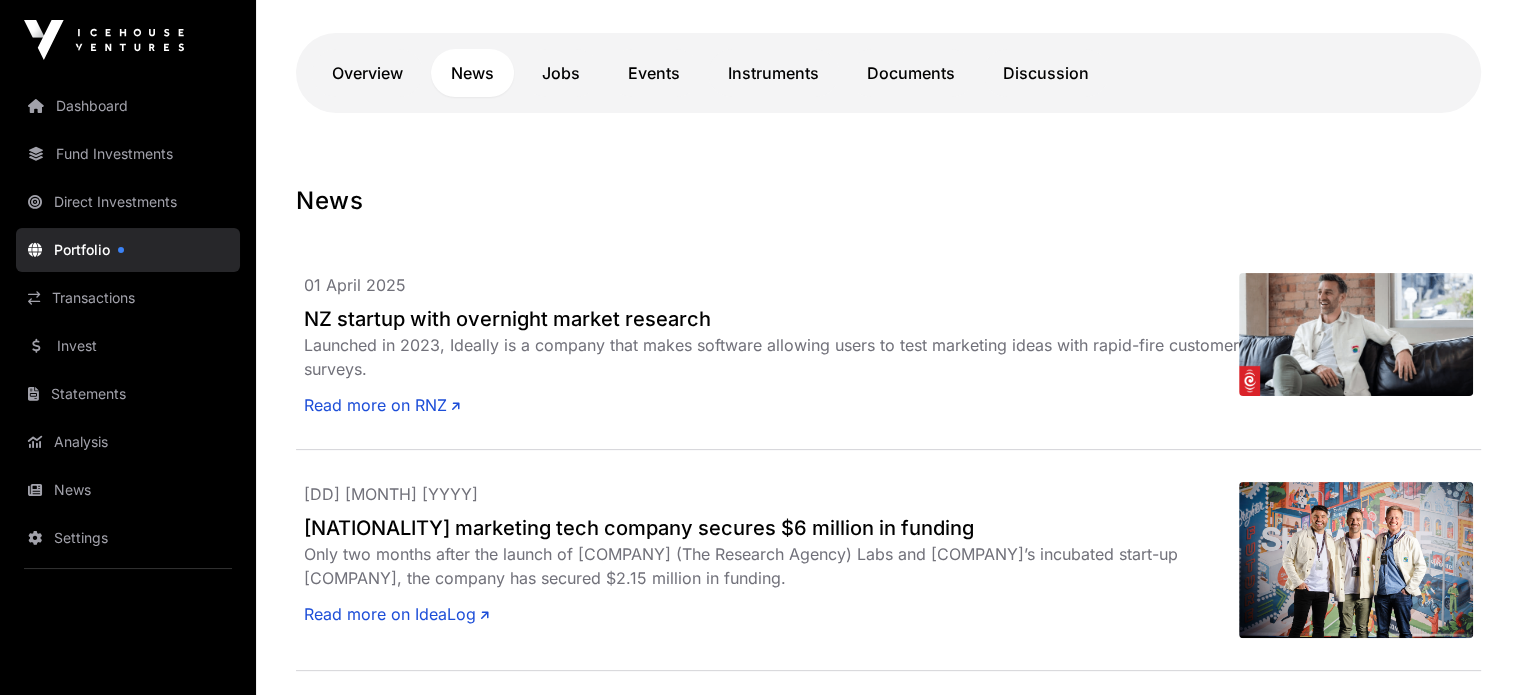 scroll, scrollTop: 468, scrollLeft: 0, axis: vertical 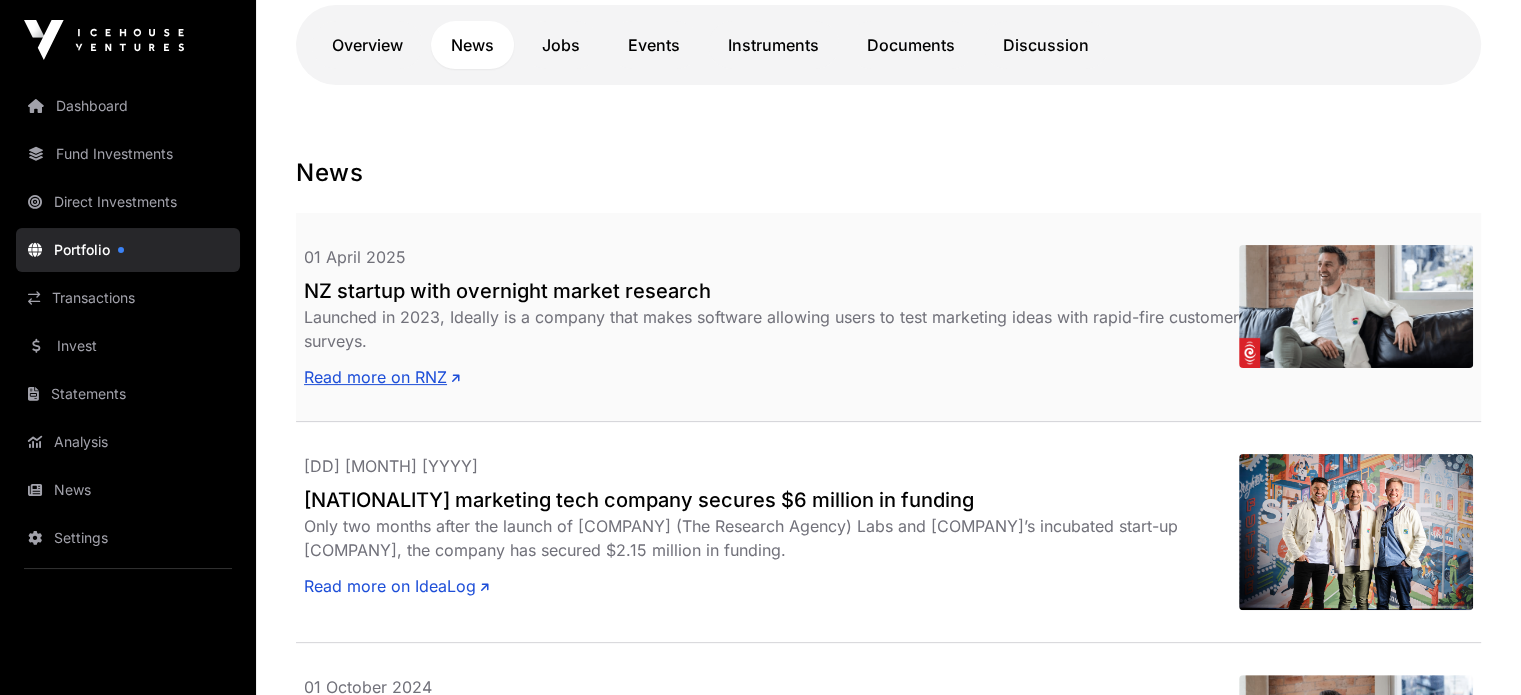 click on "Read more on RNZ" 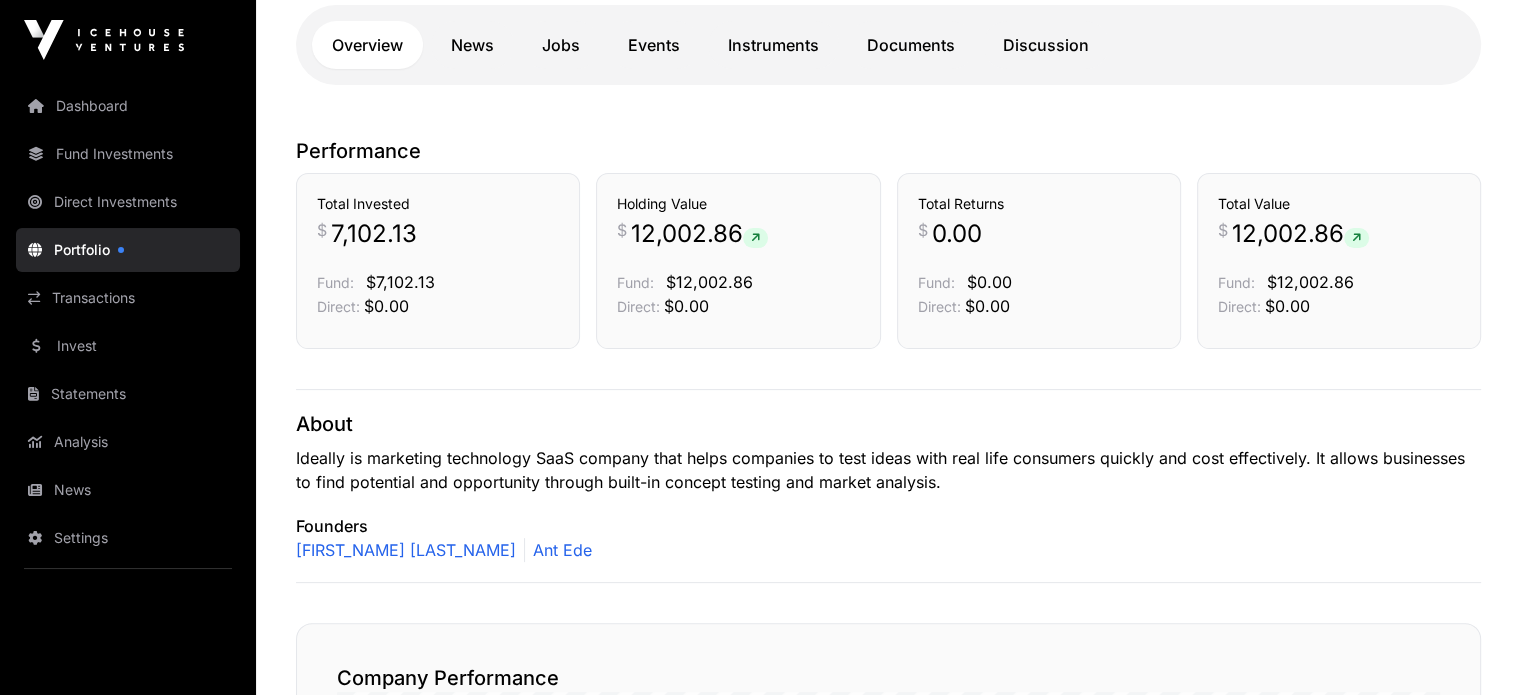 scroll, scrollTop: 0, scrollLeft: 0, axis: both 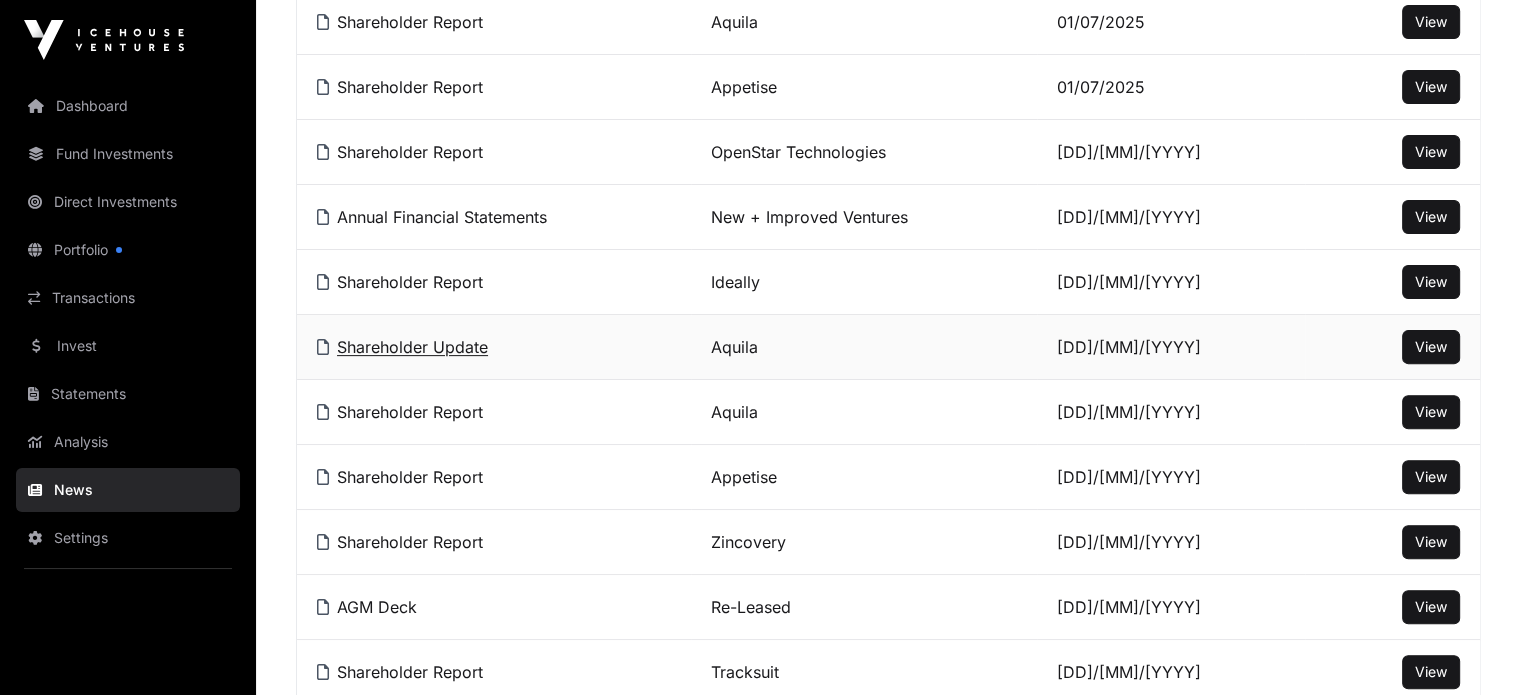 click on "Shareholder Update" 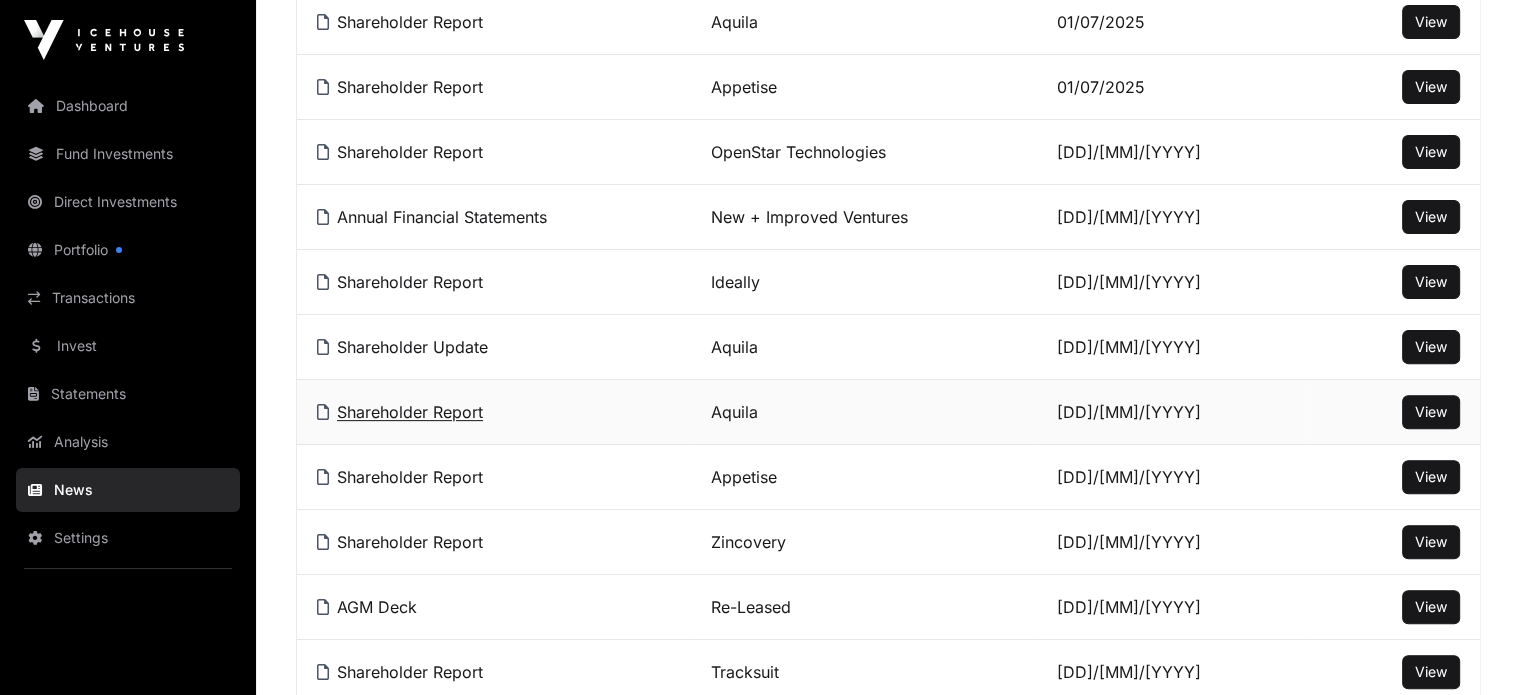 click on "Shareholder Report" 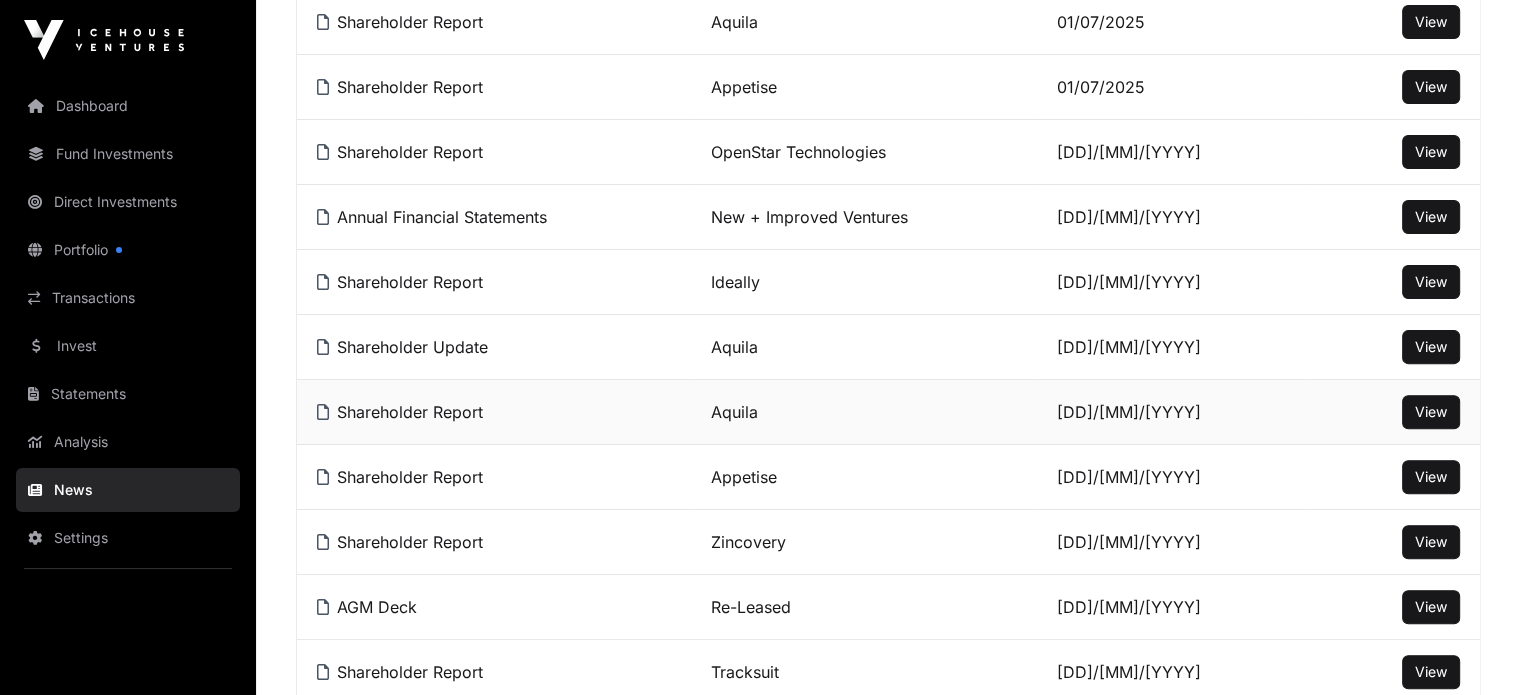 click on "Aquila" 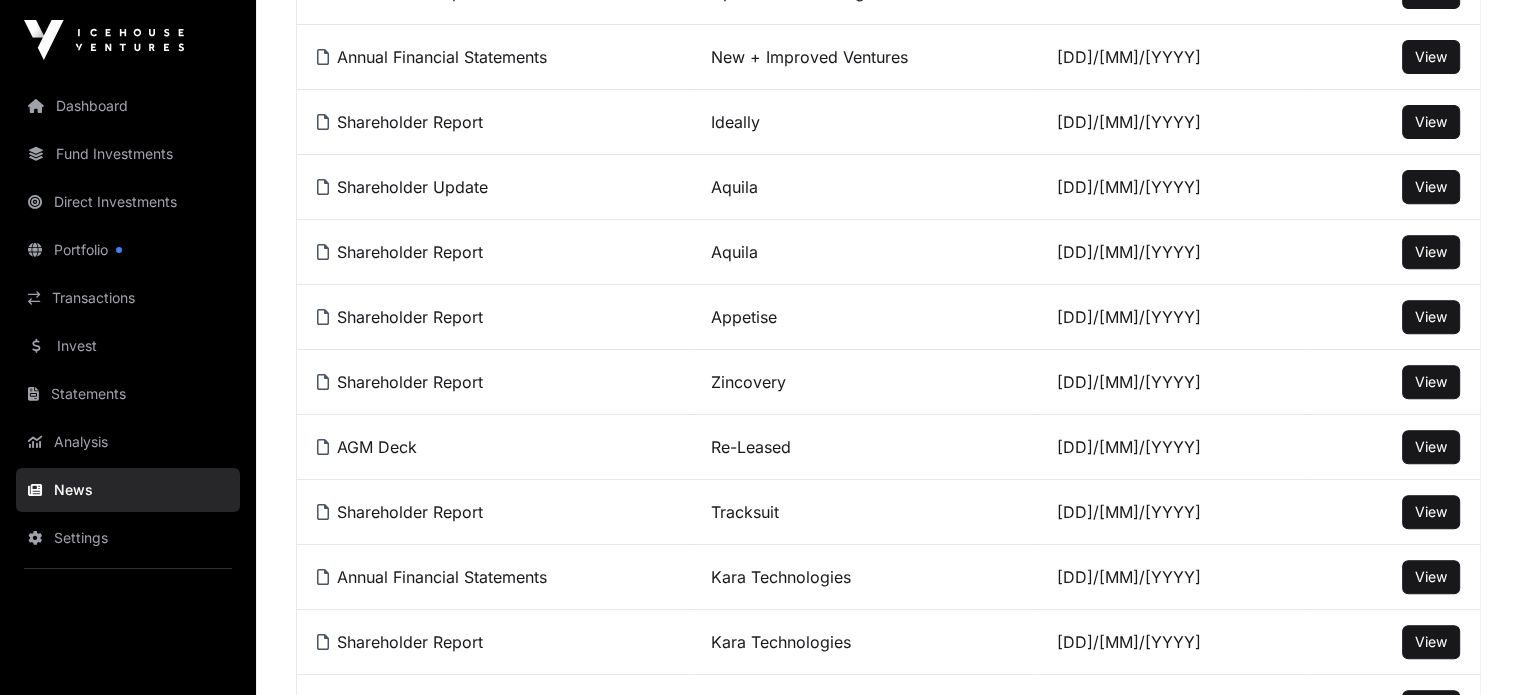 scroll, scrollTop: 797, scrollLeft: 0, axis: vertical 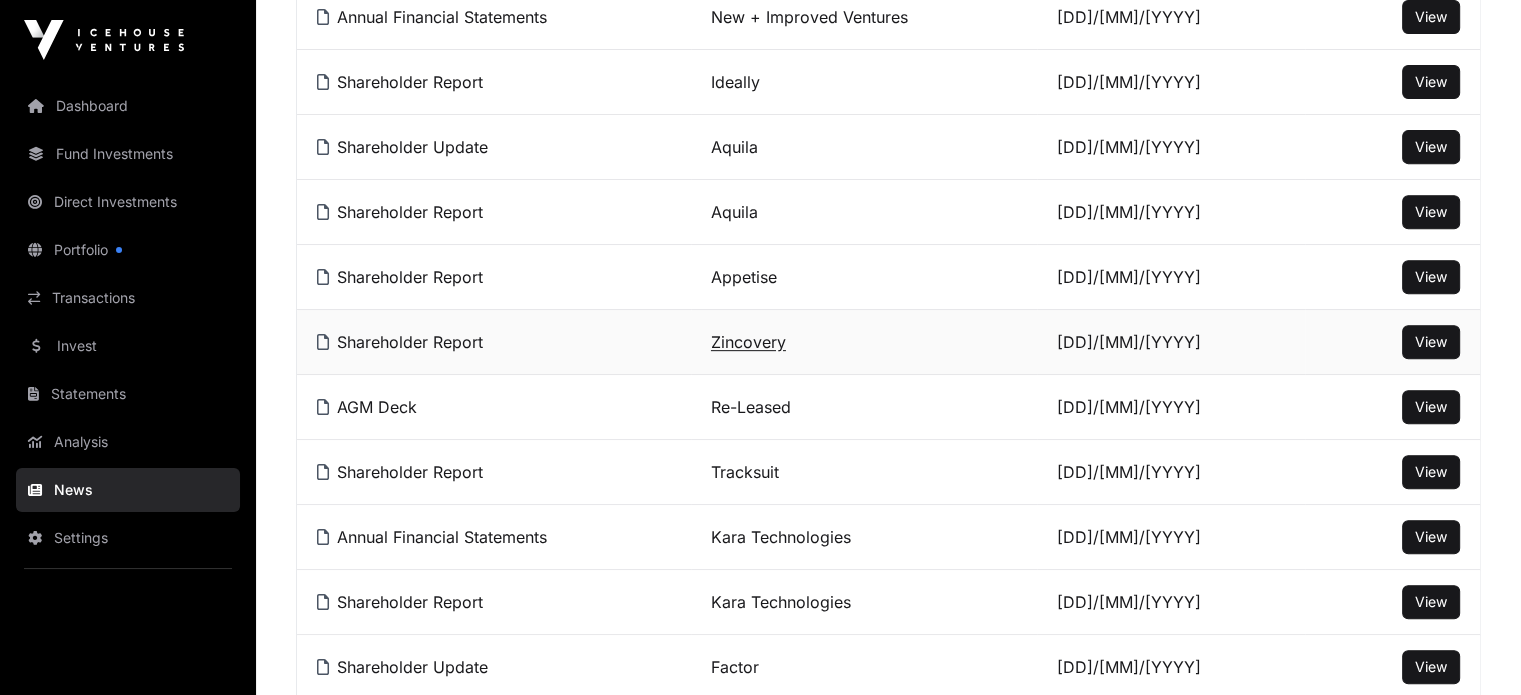 click on "Zincovery" 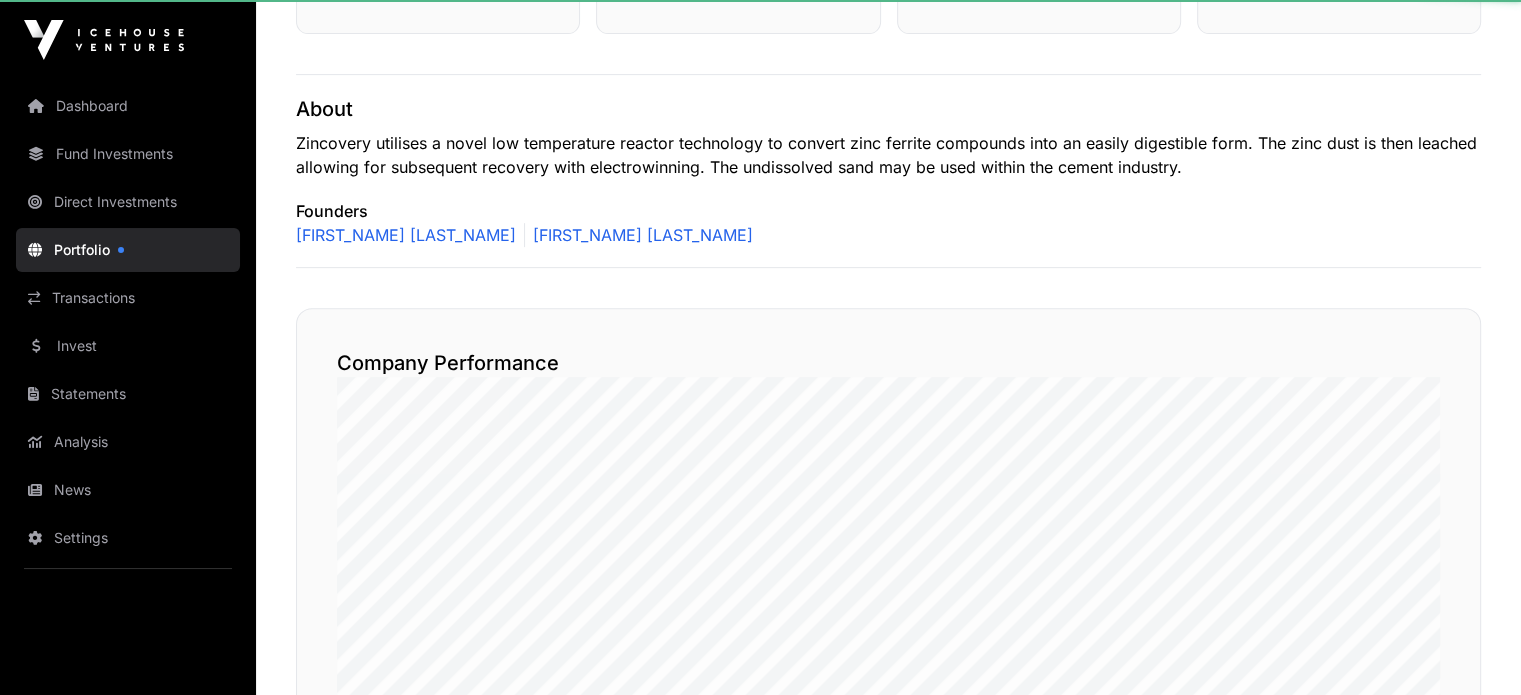 scroll, scrollTop: 0, scrollLeft: 0, axis: both 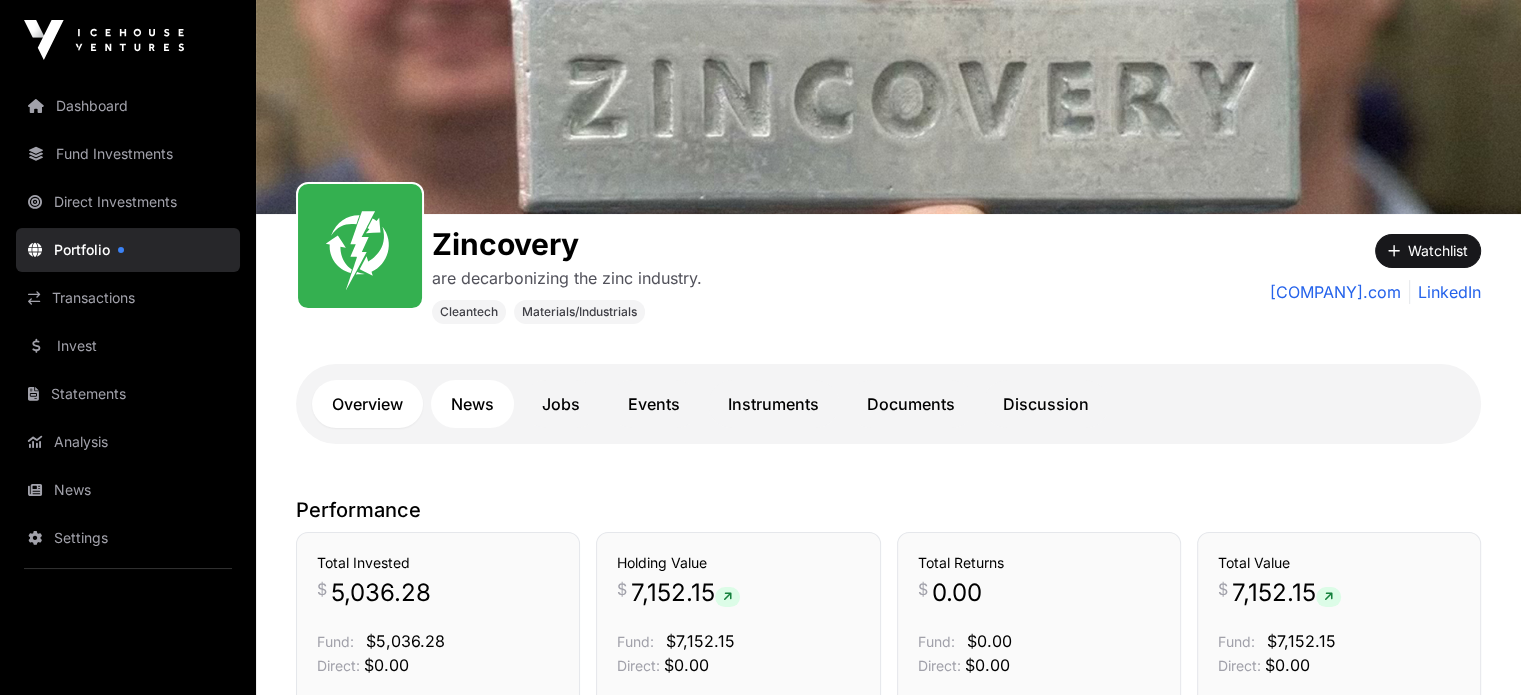click on "News" 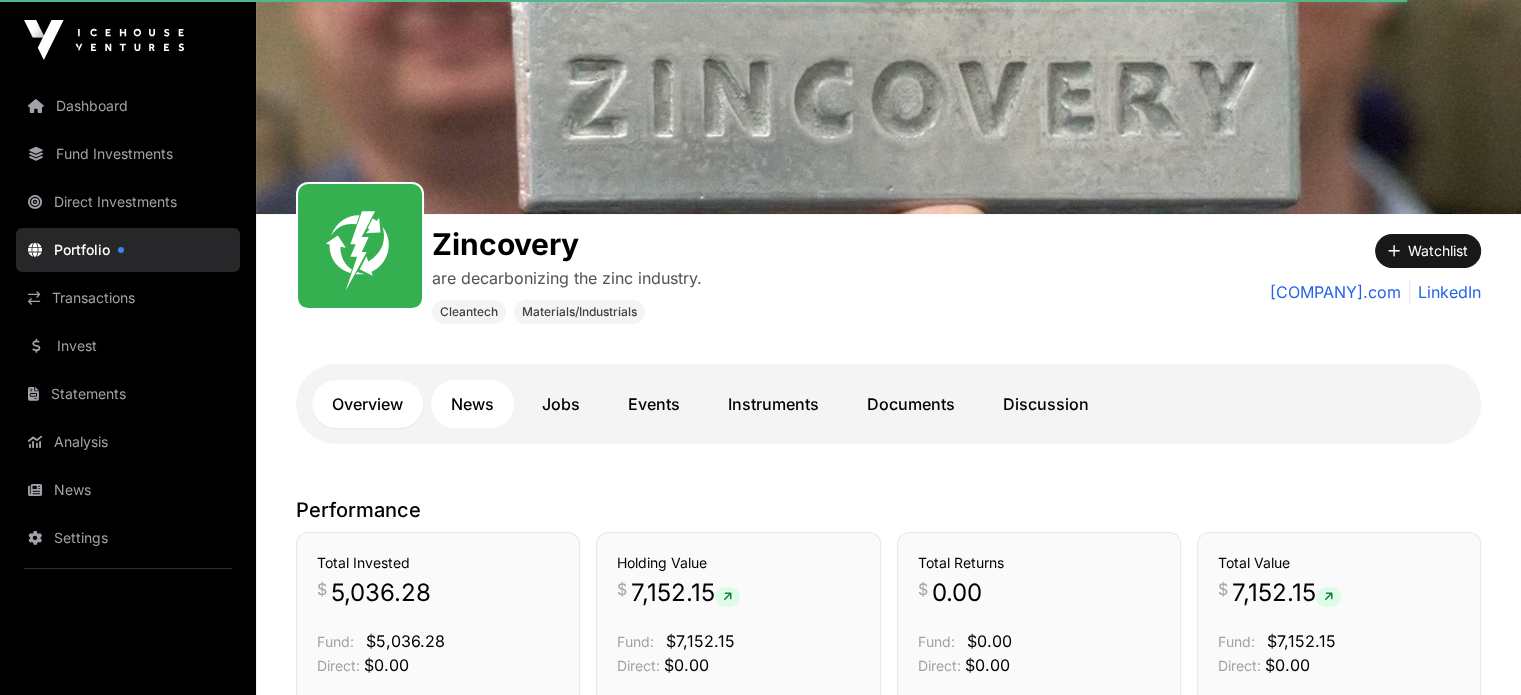click on "News" 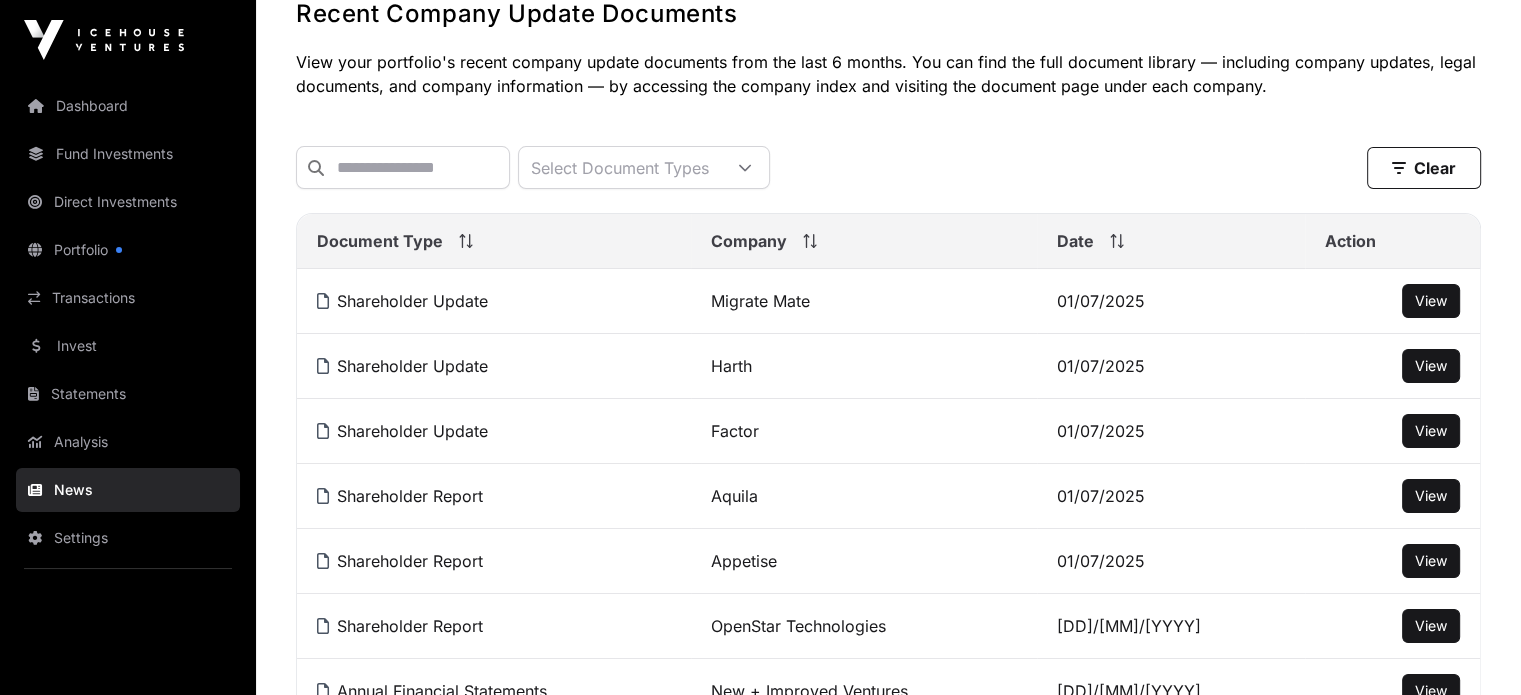 scroll, scrollTop: 797, scrollLeft: 0, axis: vertical 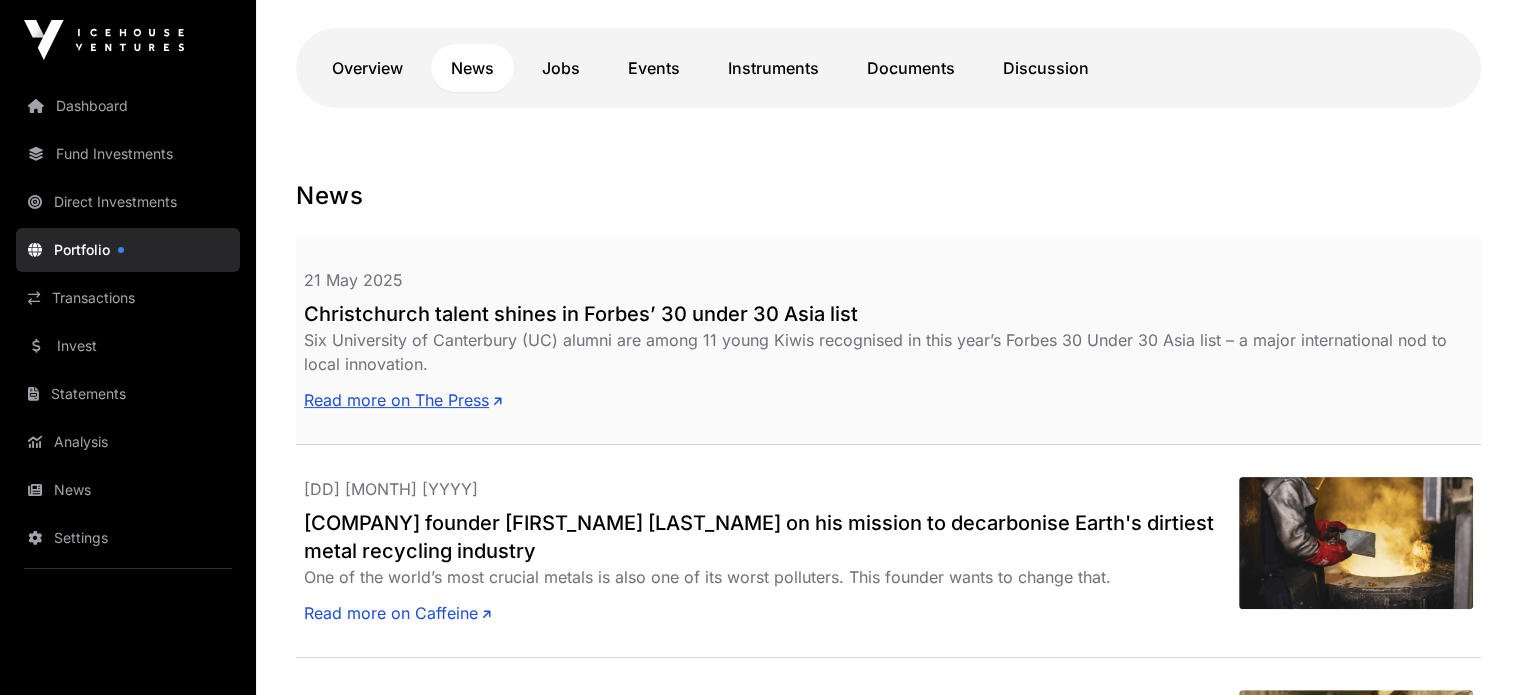 click on "Read more on The Press" 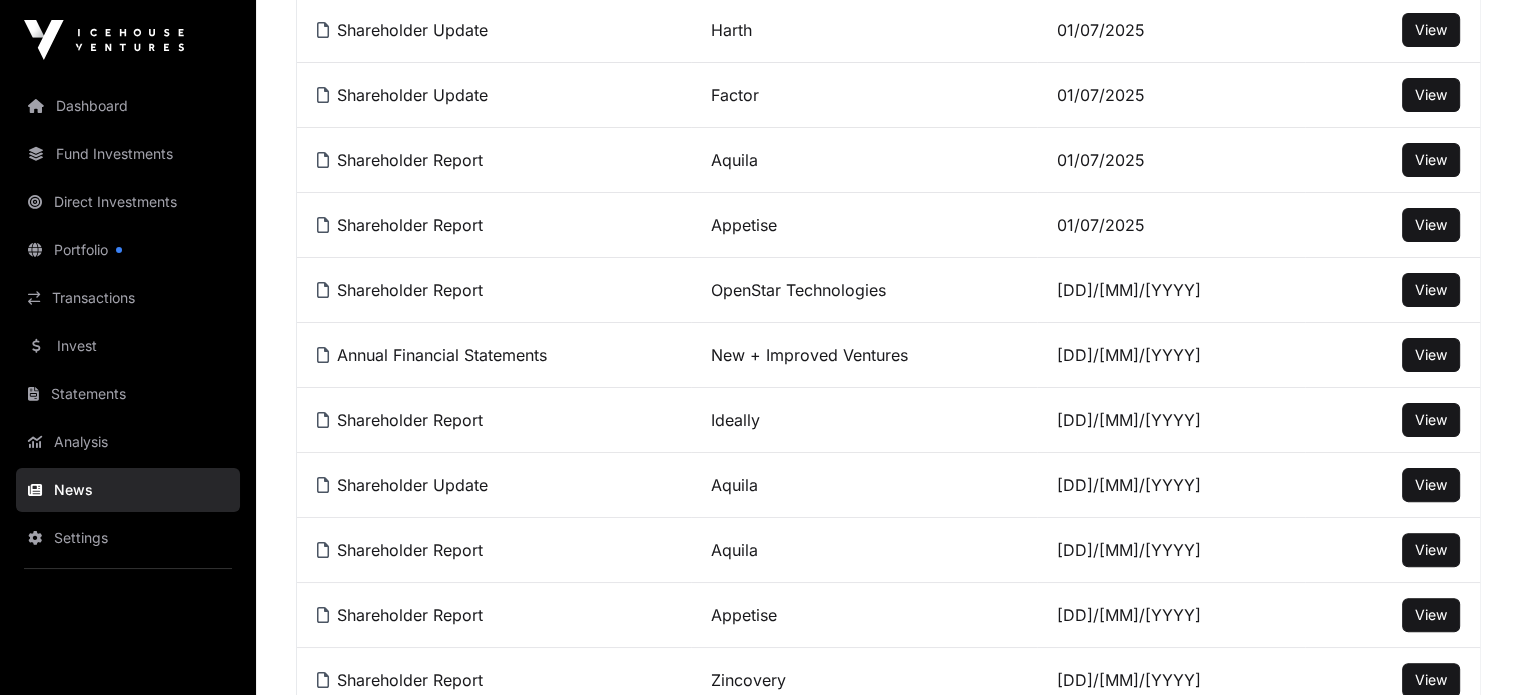 scroll, scrollTop: 797, scrollLeft: 0, axis: vertical 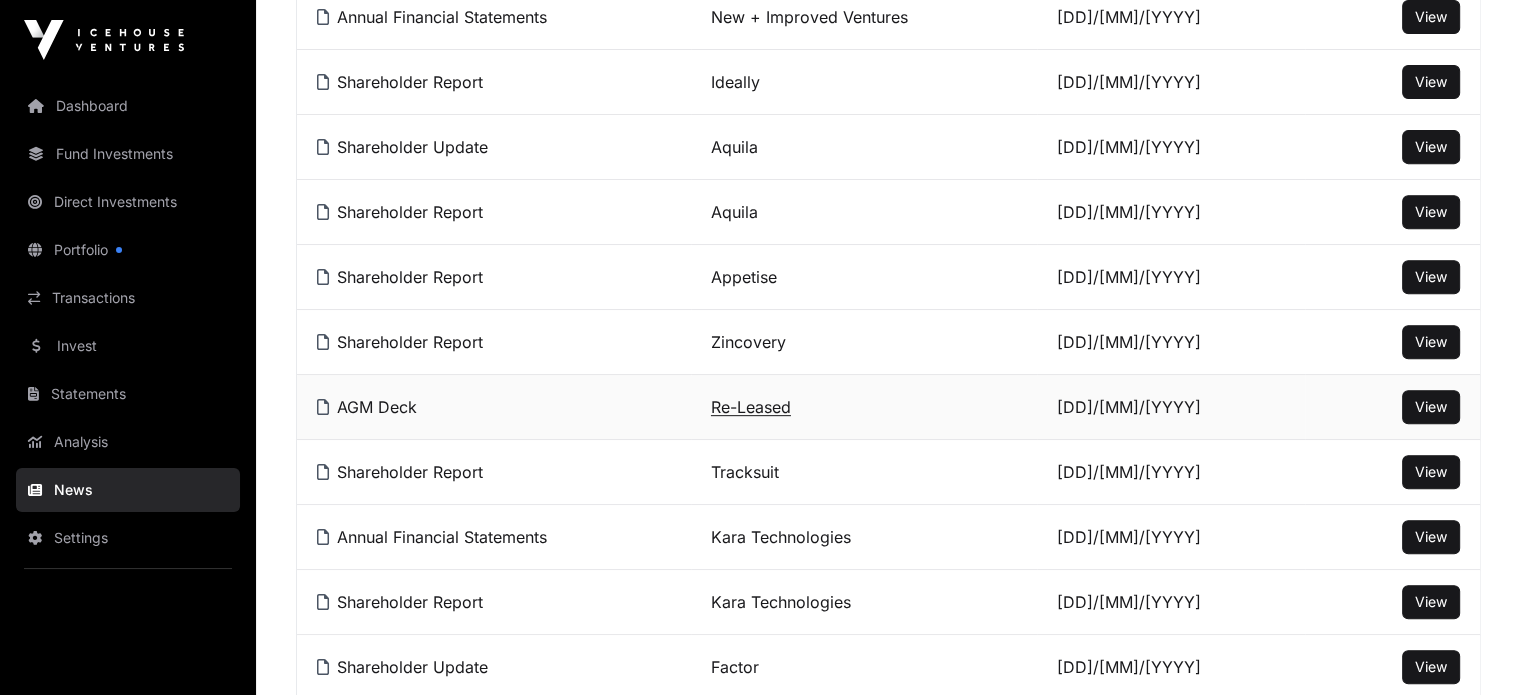 click on "Re-Leased" 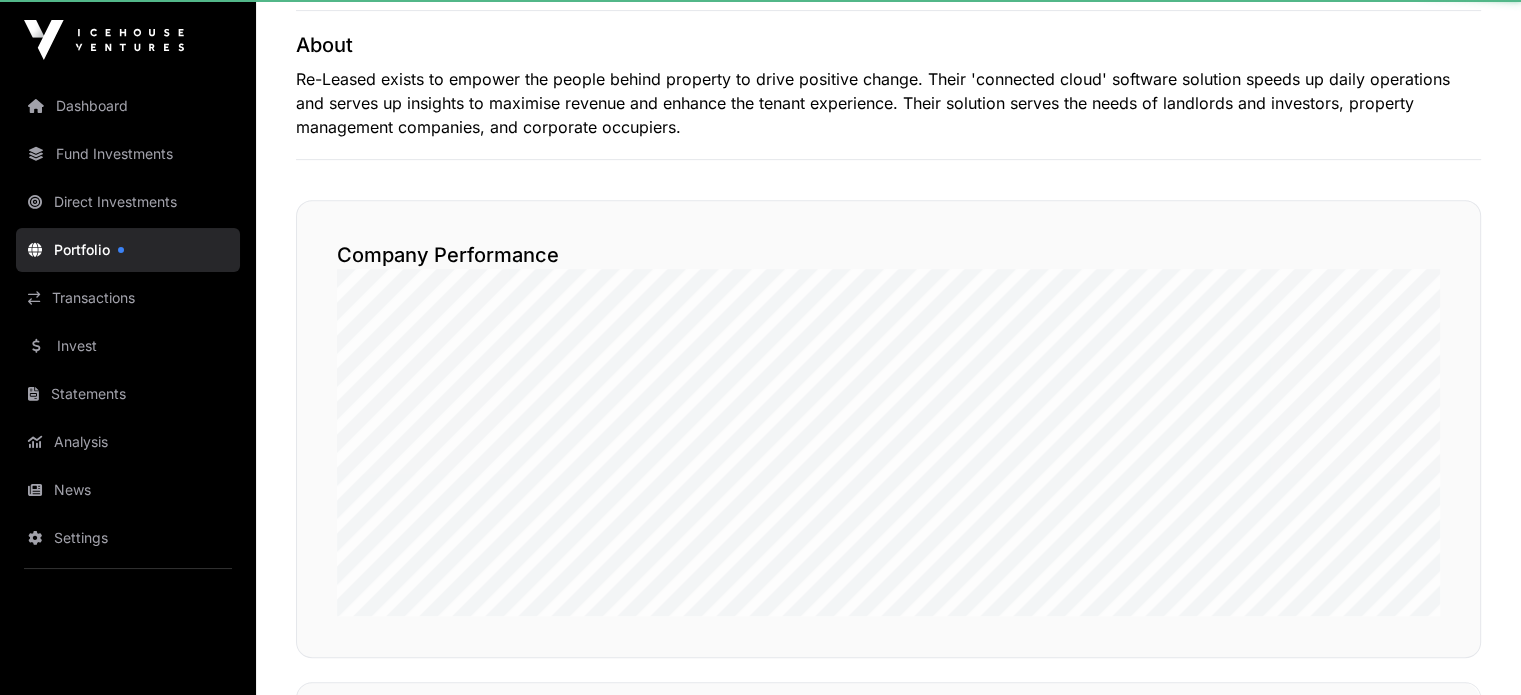 scroll, scrollTop: 0, scrollLeft: 0, axis: both 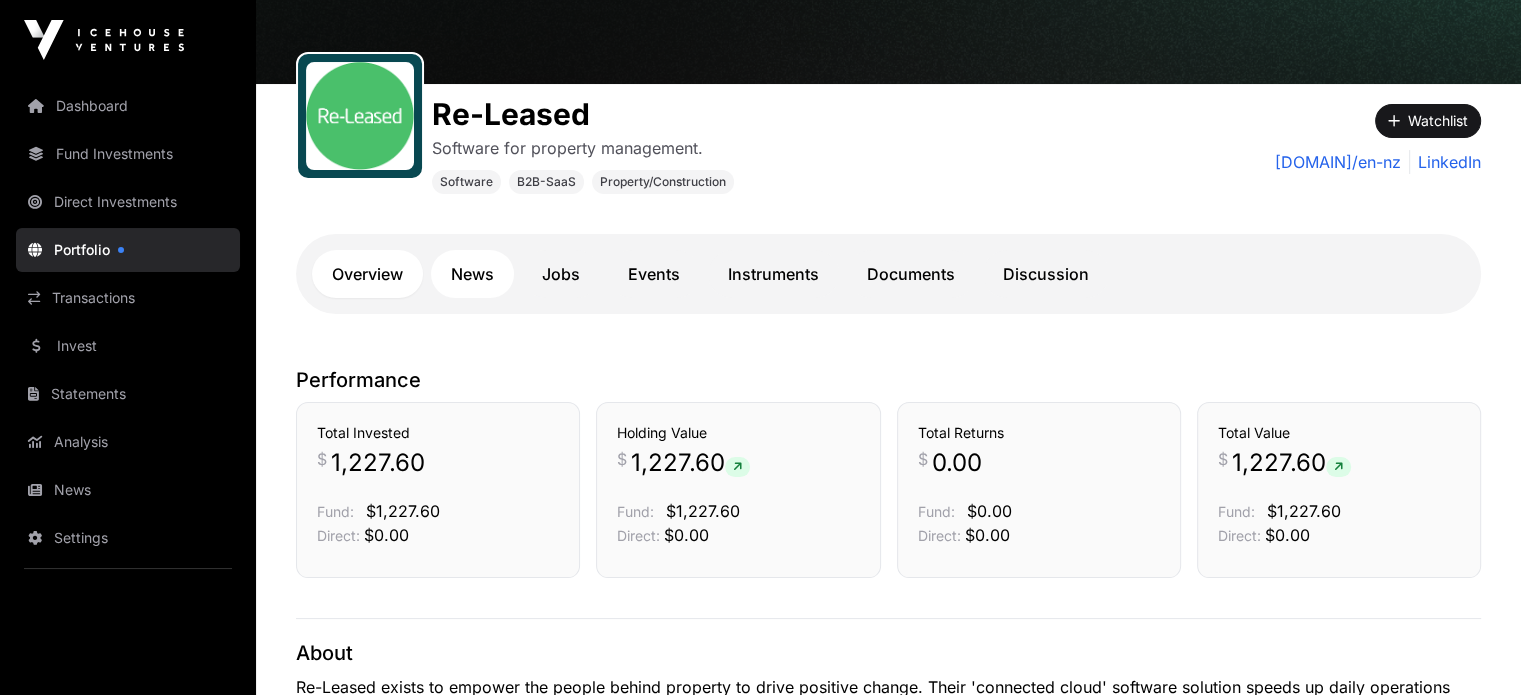 click on "News" 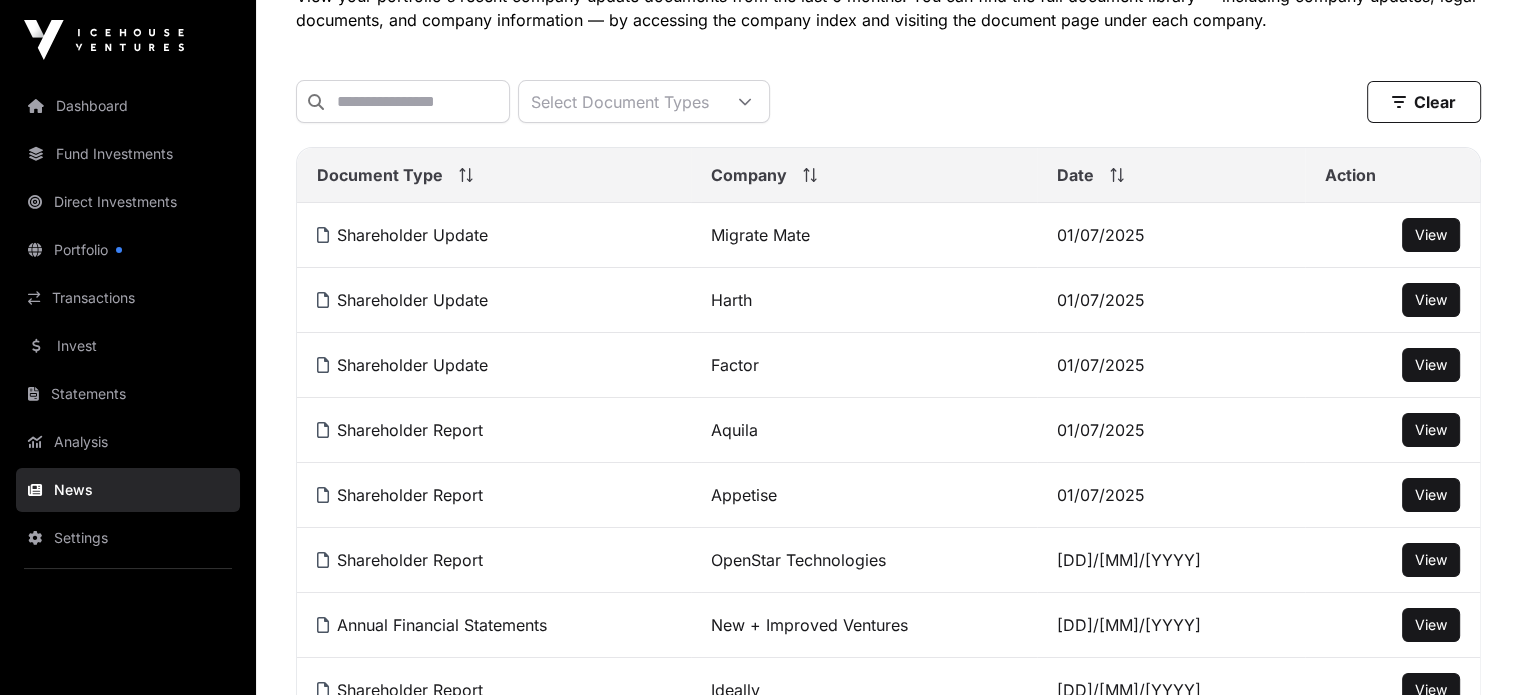 scroll, scrollTop: 797, scrollLeft: 0, axis: vertical 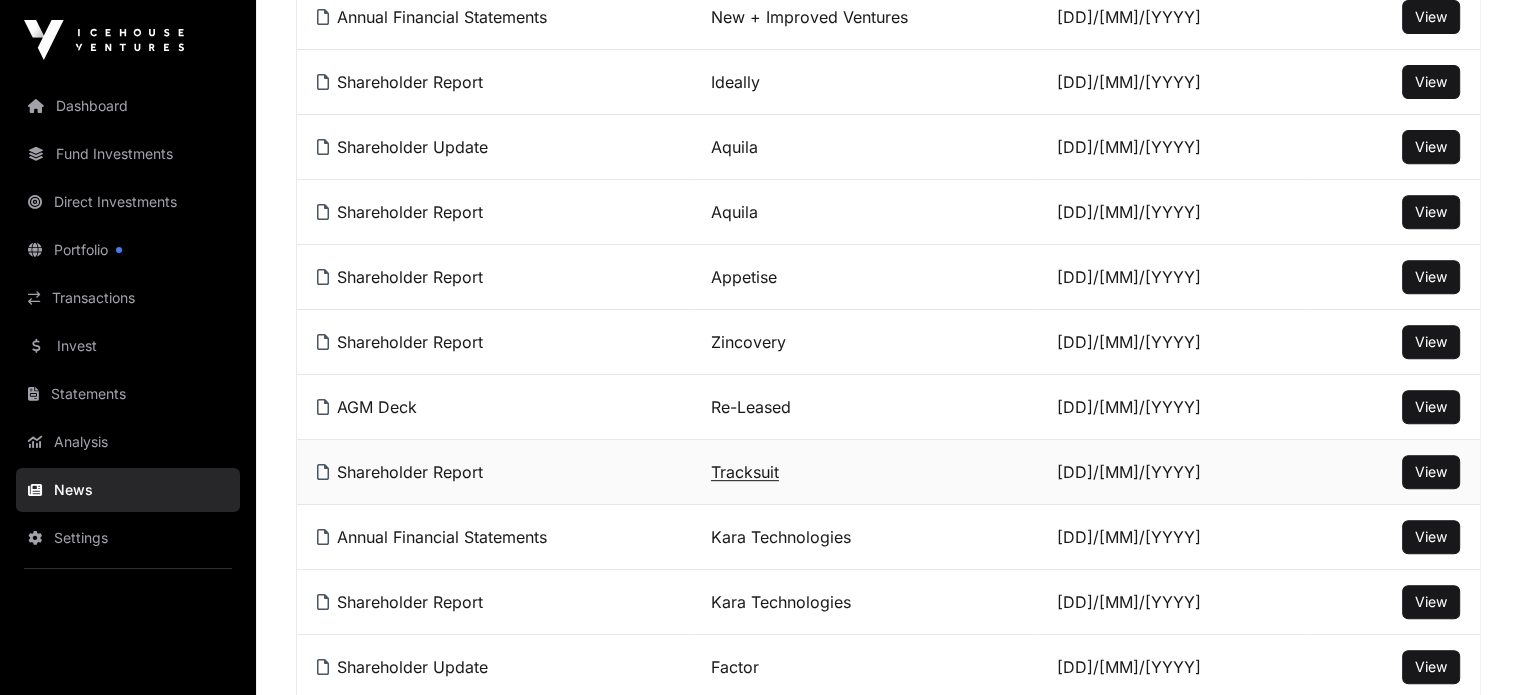 click on "Tracksuit" 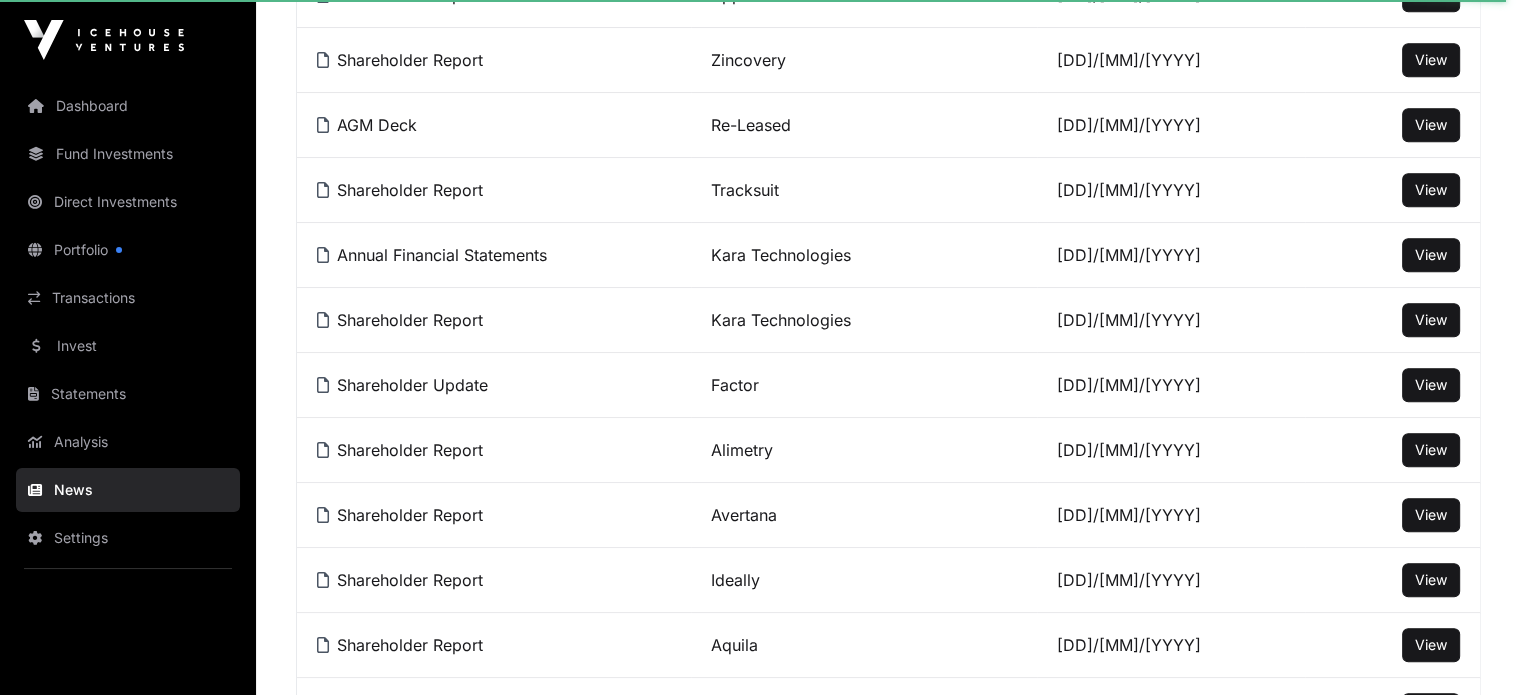 scroll, scrollTop: 797, scrollLeft: 0, axis: vertical 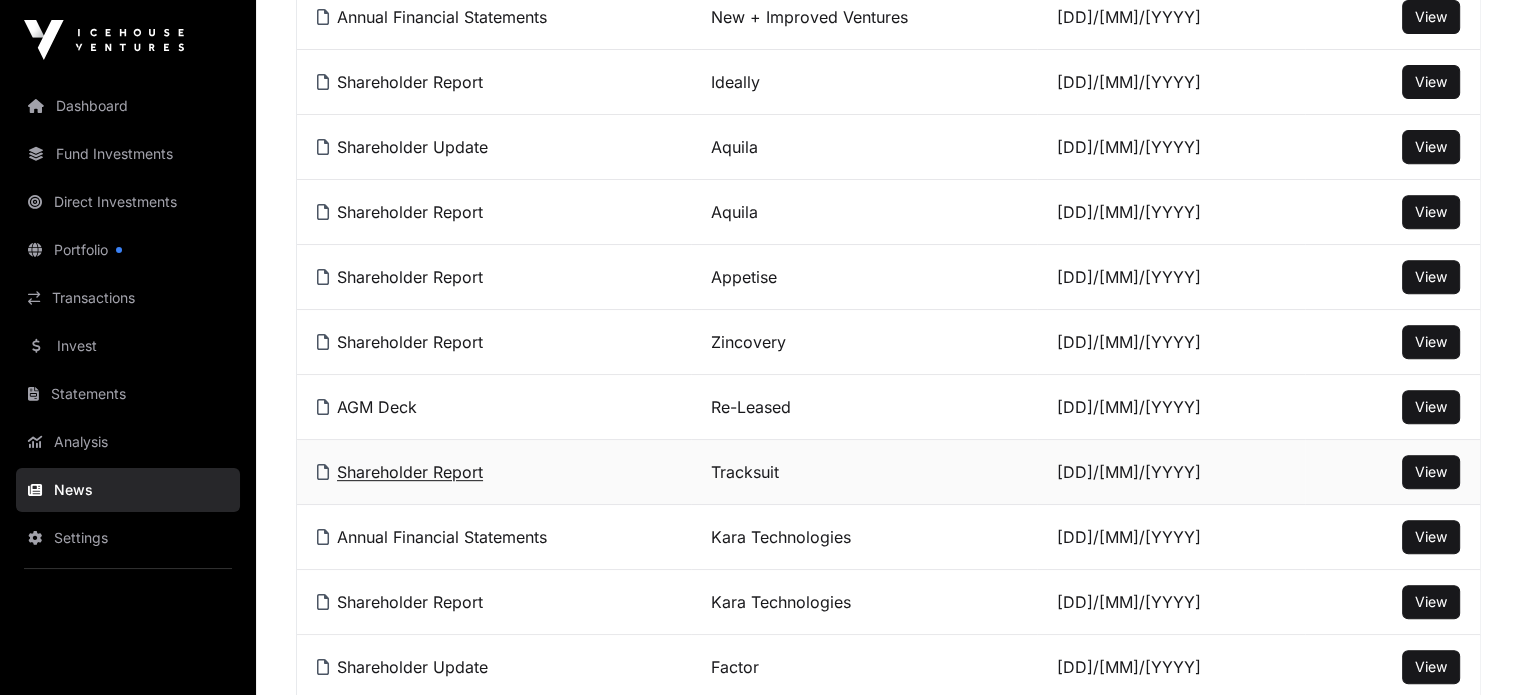 click on "Shareholder Report" 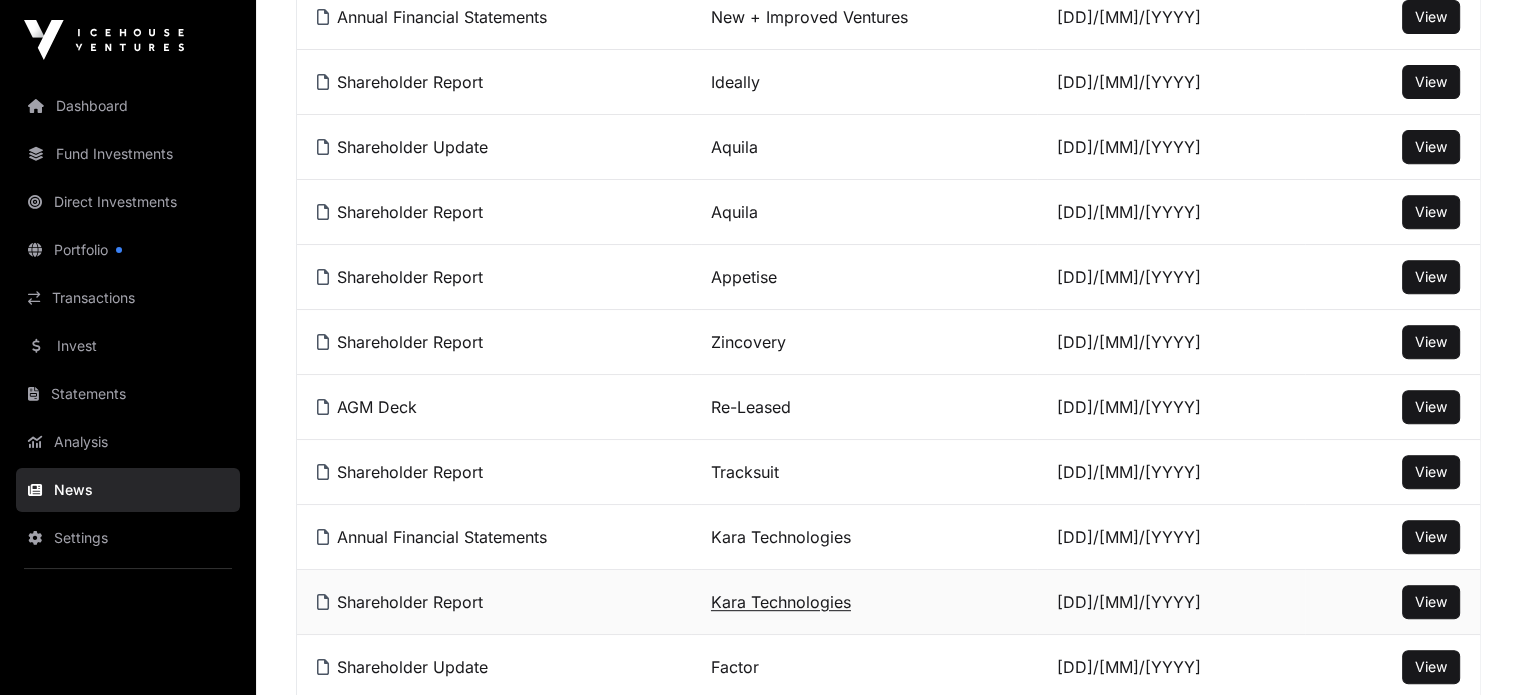 click on "Kara Technologies" 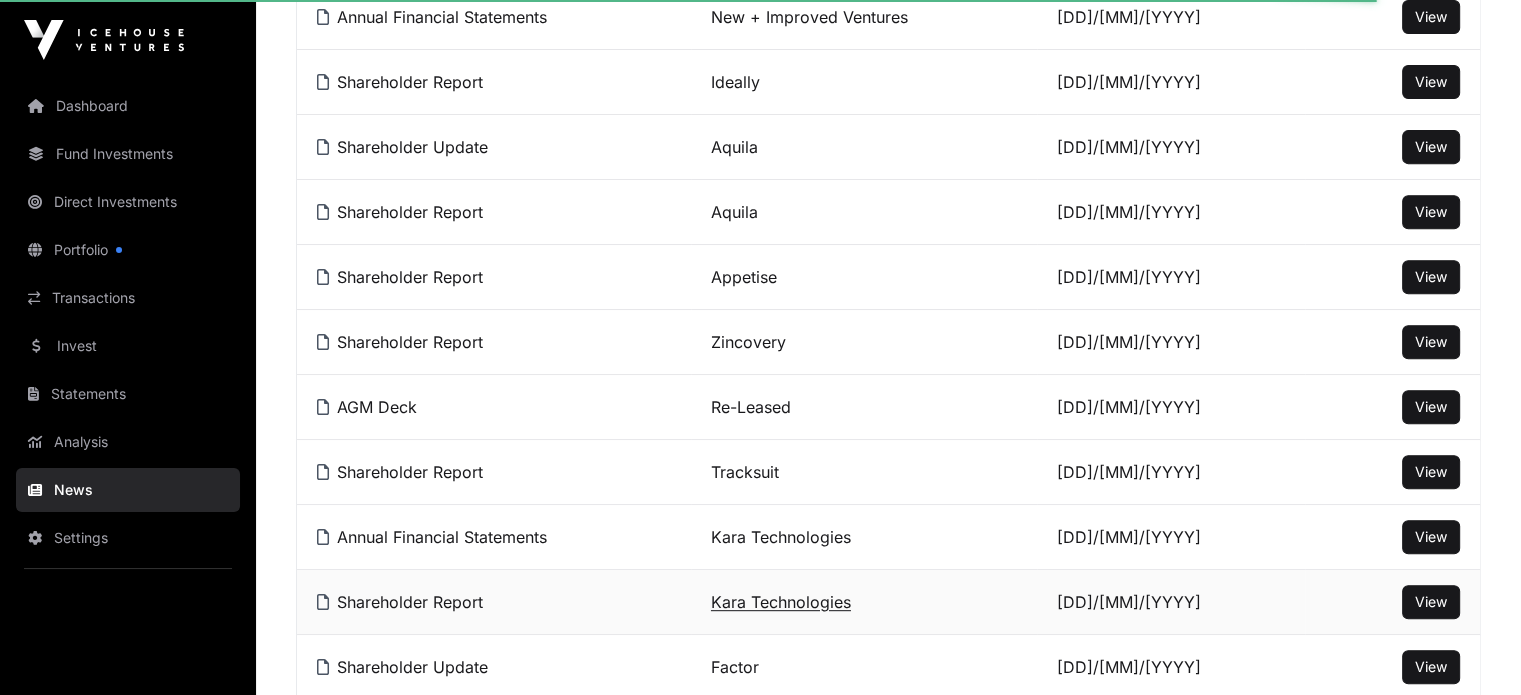 scroll, scrollTop: 0, scrollLeft: 0, axis: both 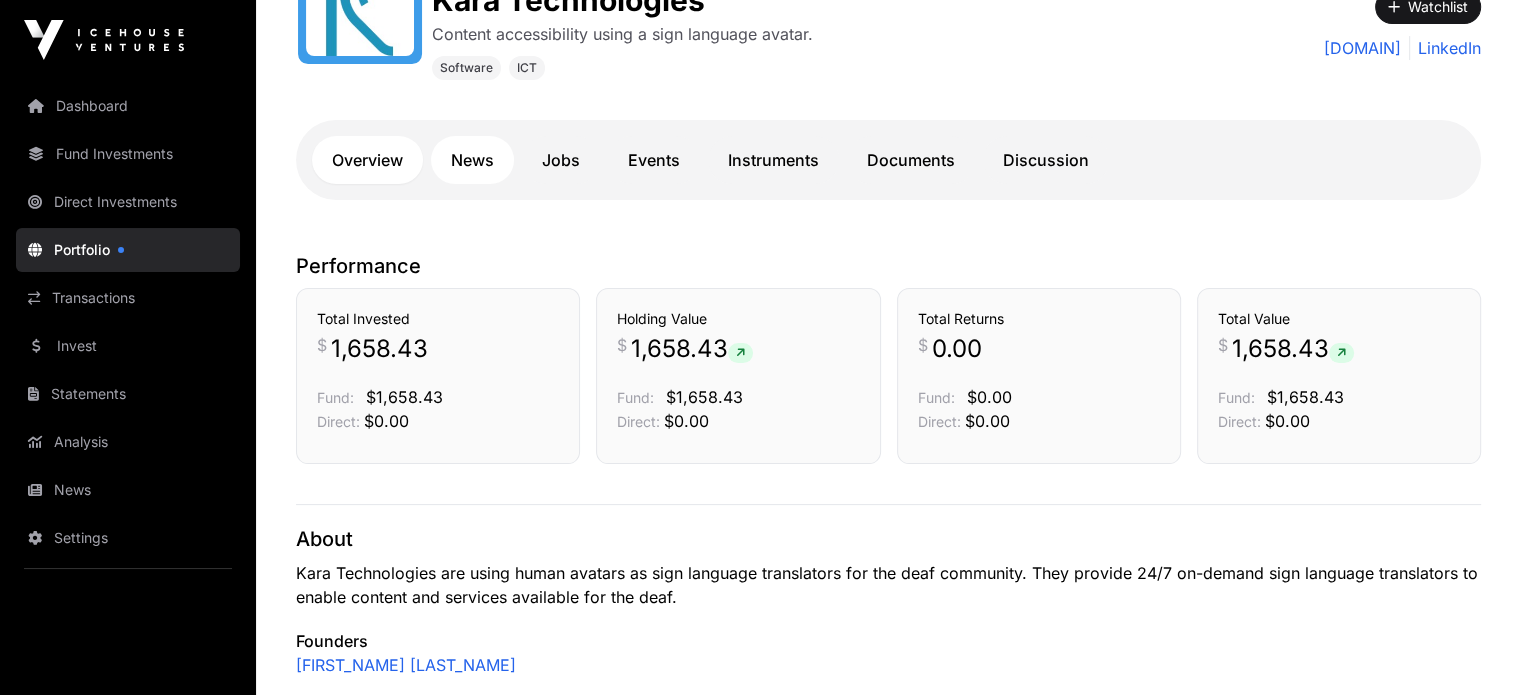 click on "News" 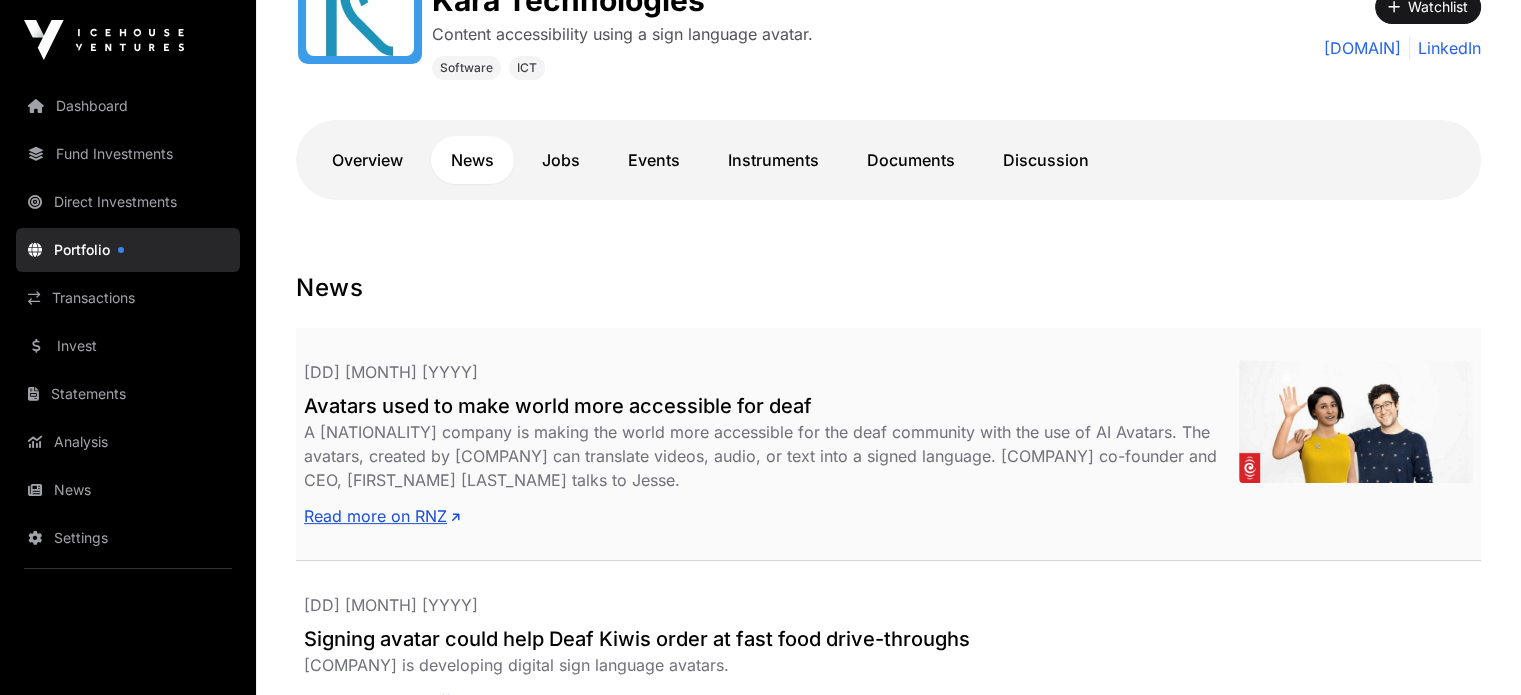 click on "Read more on RNZ" 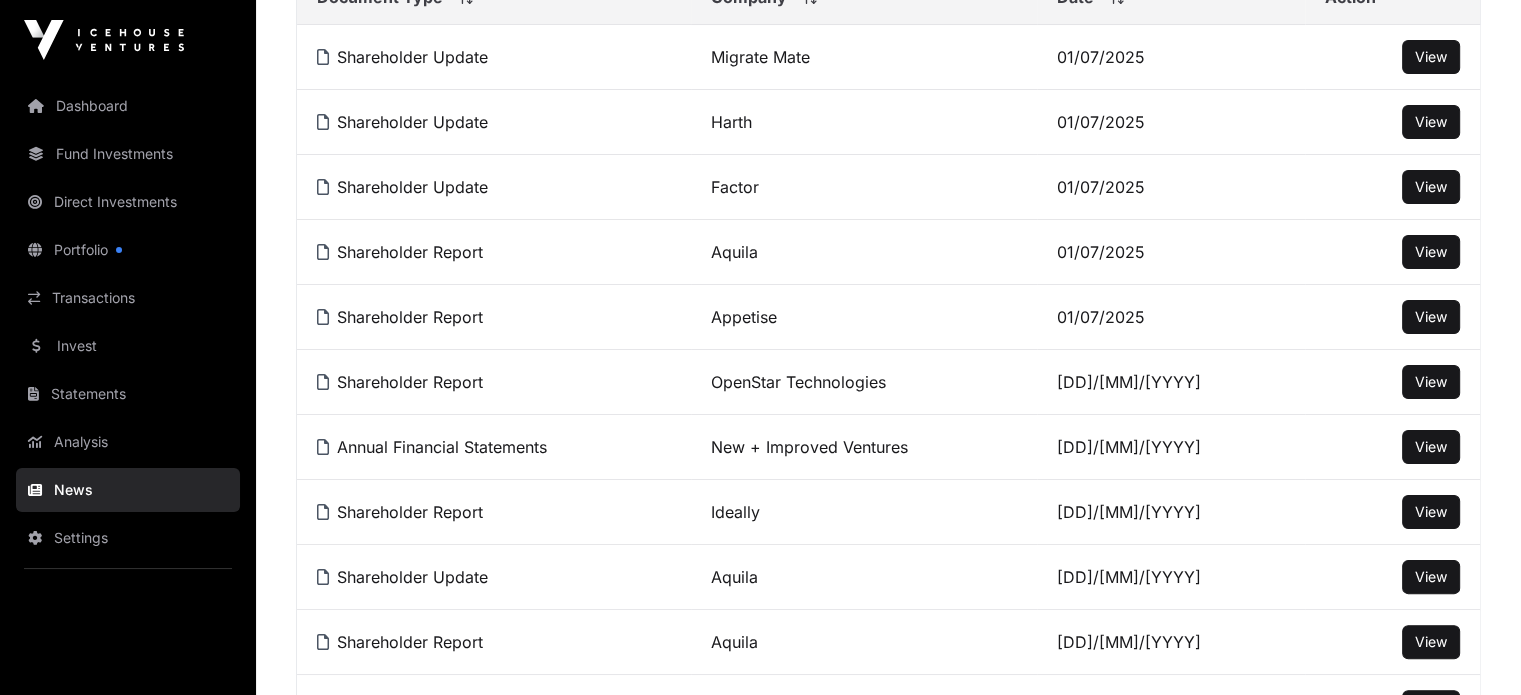 scroll, scrollTop: 797, scrollLeft: 0, axis: vertical 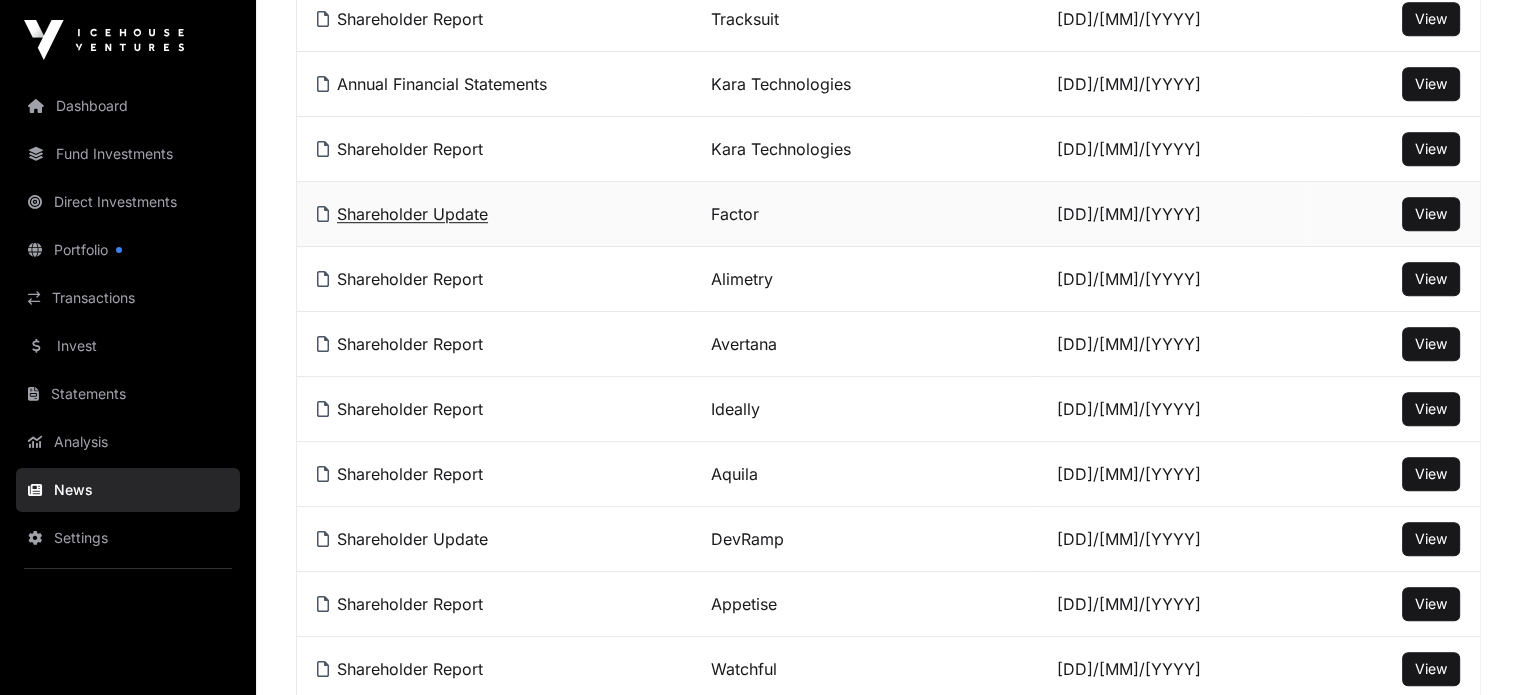 click on "Shareholder Update" 